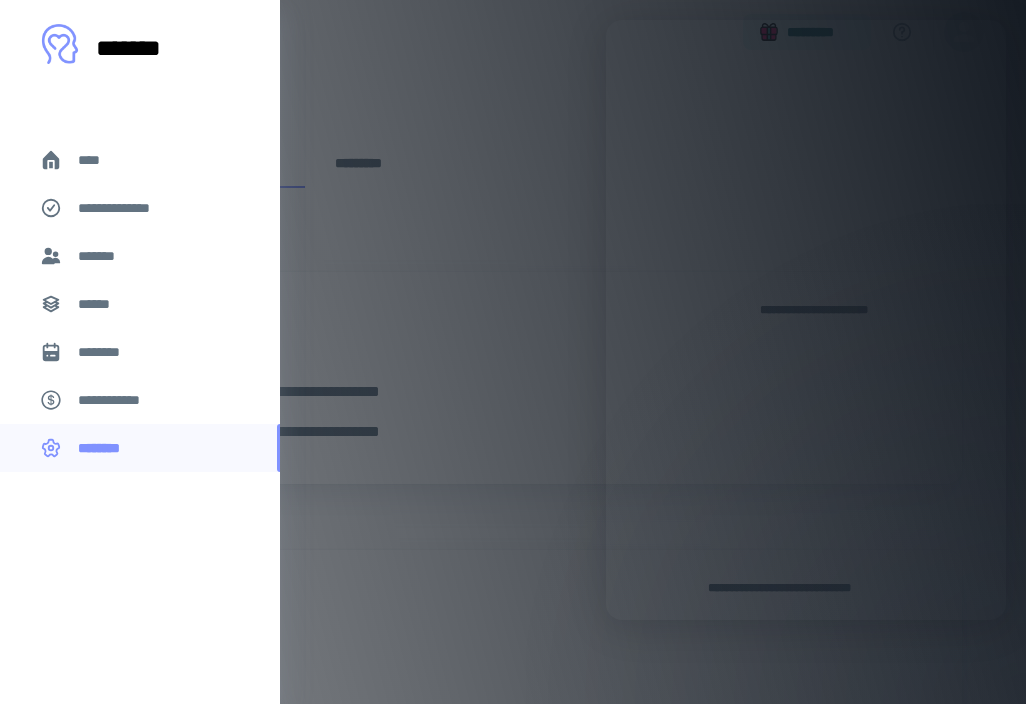 scroll, scrollTop: 0, scrollLeft: 0, axis: both 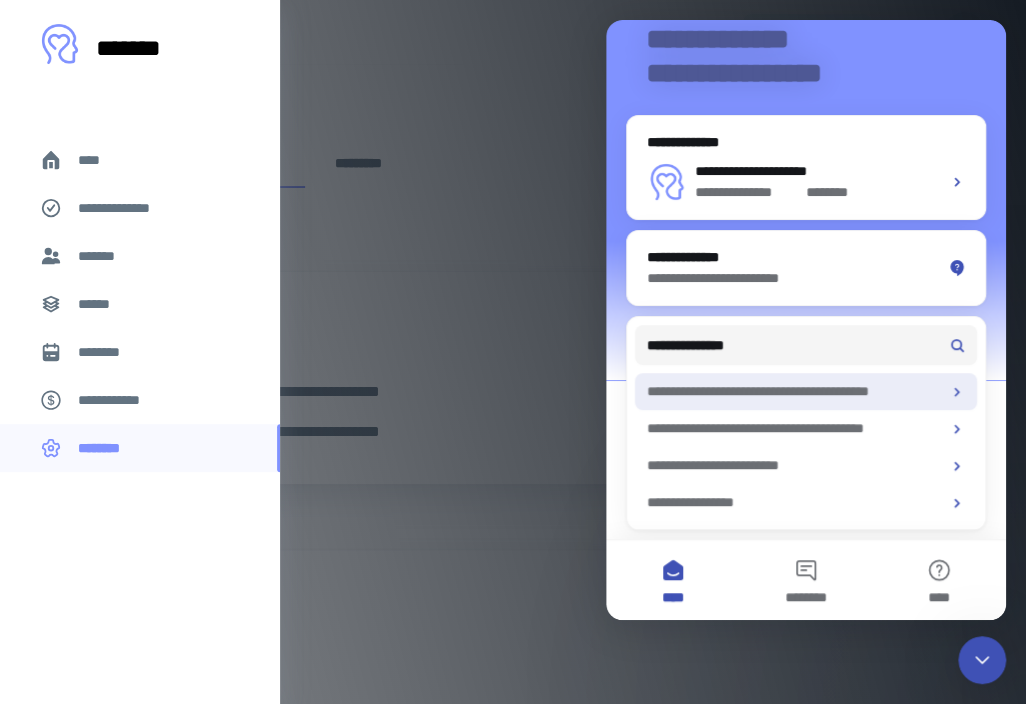 click on "**********" at bounding box center (789, 391) 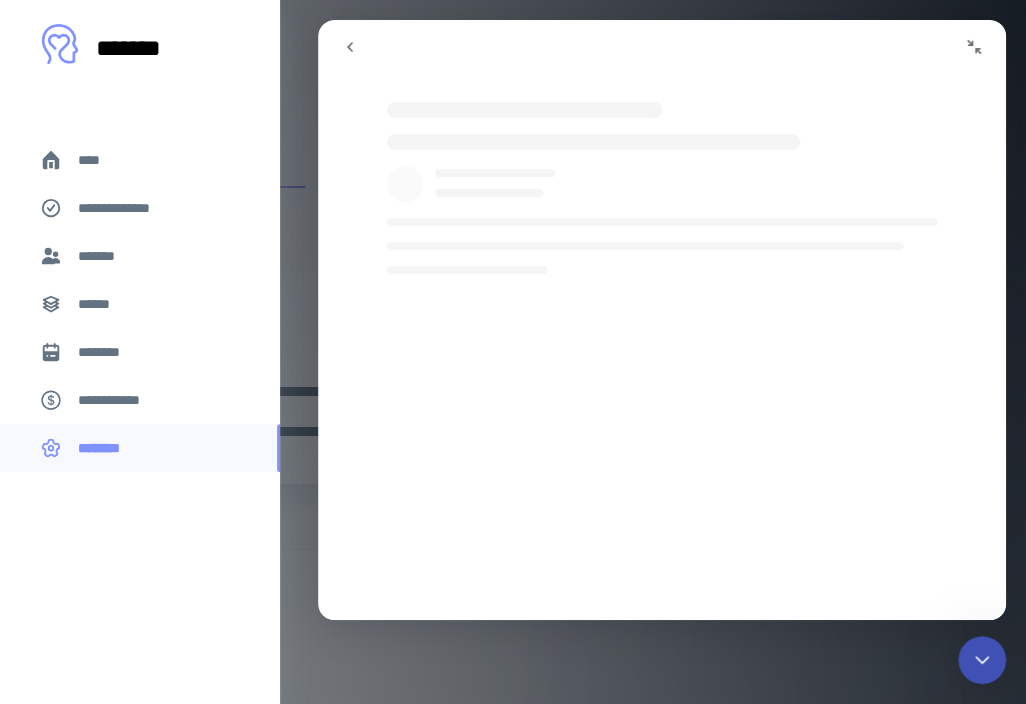 scroll, scrollTop: 0, scrollLeft: 0, axis: both 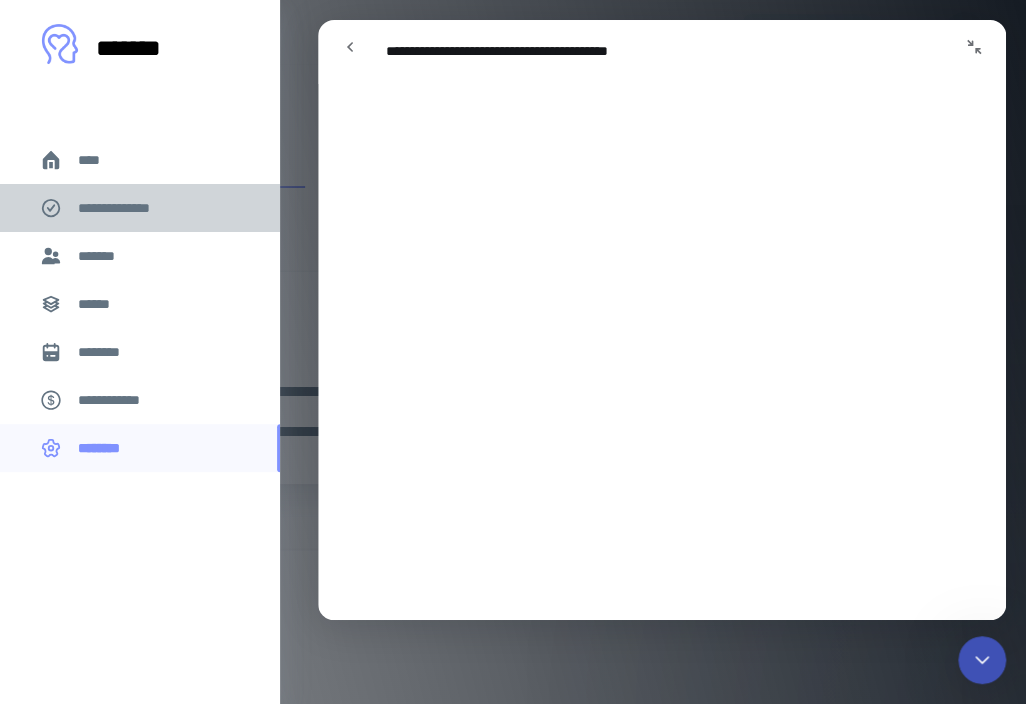 click on "**********" at bounding box center (127, 208) 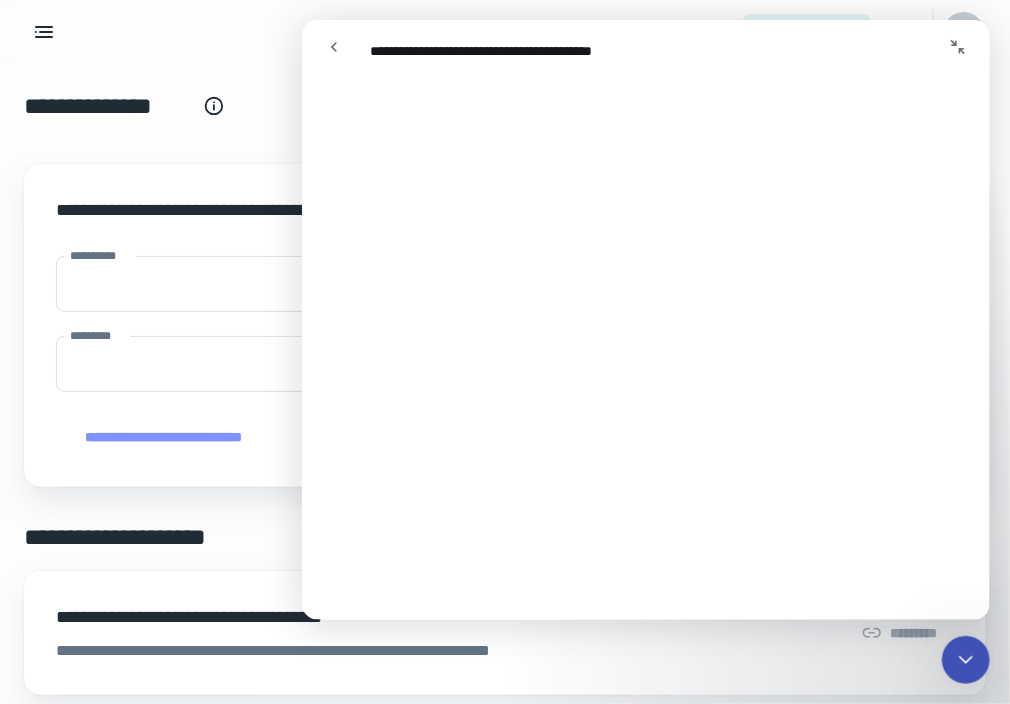 click 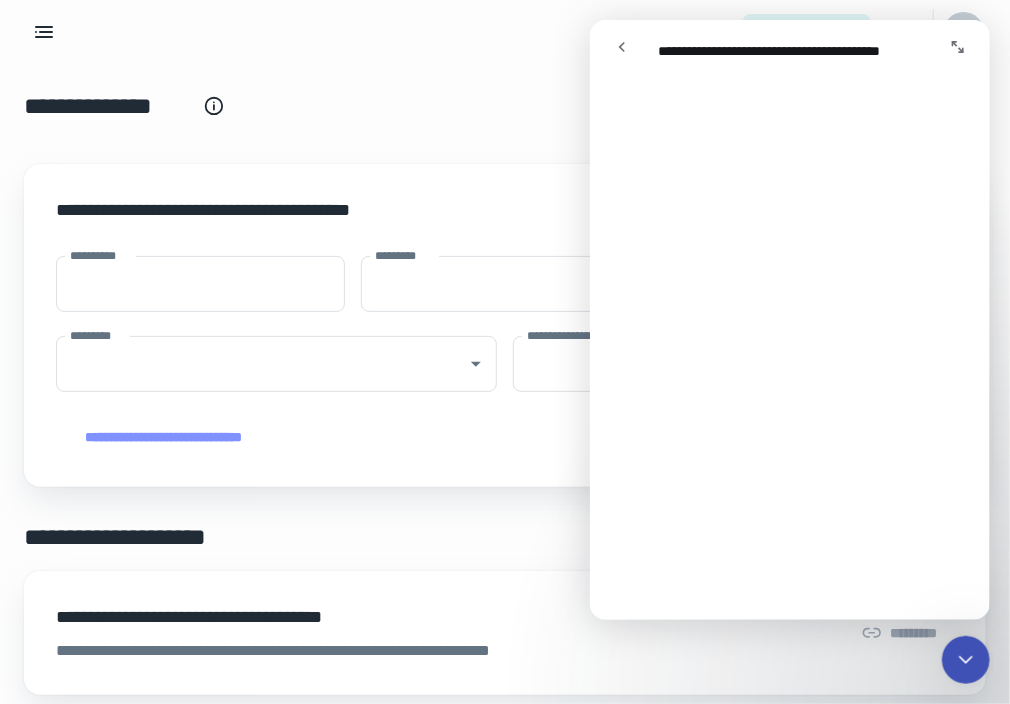 scroll, scrollTop: 495, scrollLeft: 0, axis: vertical 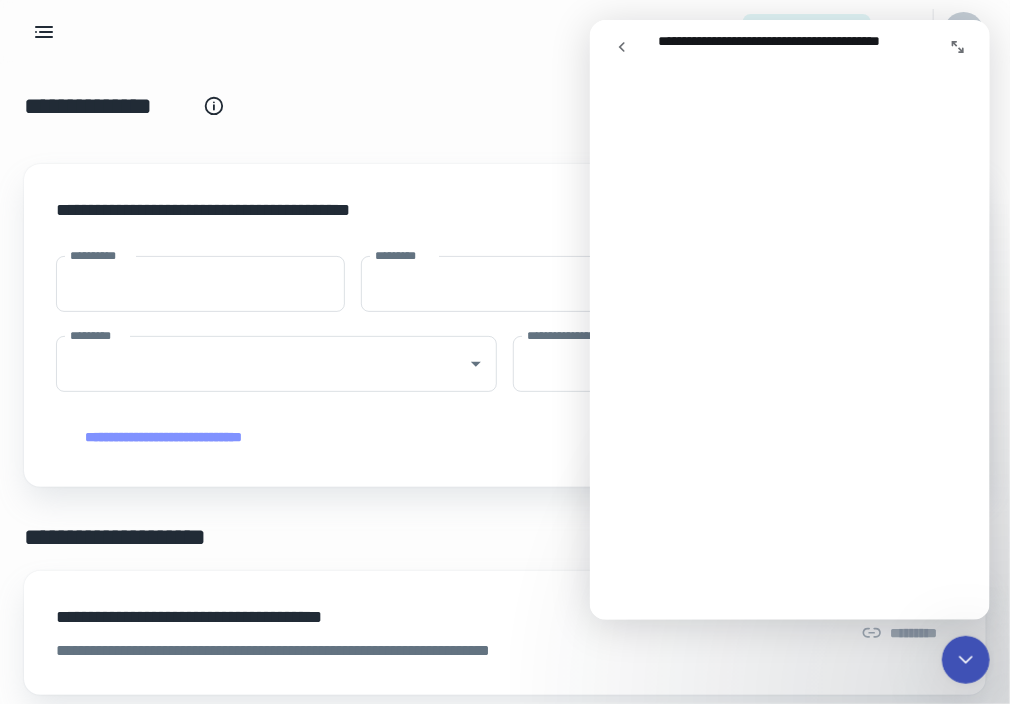 click 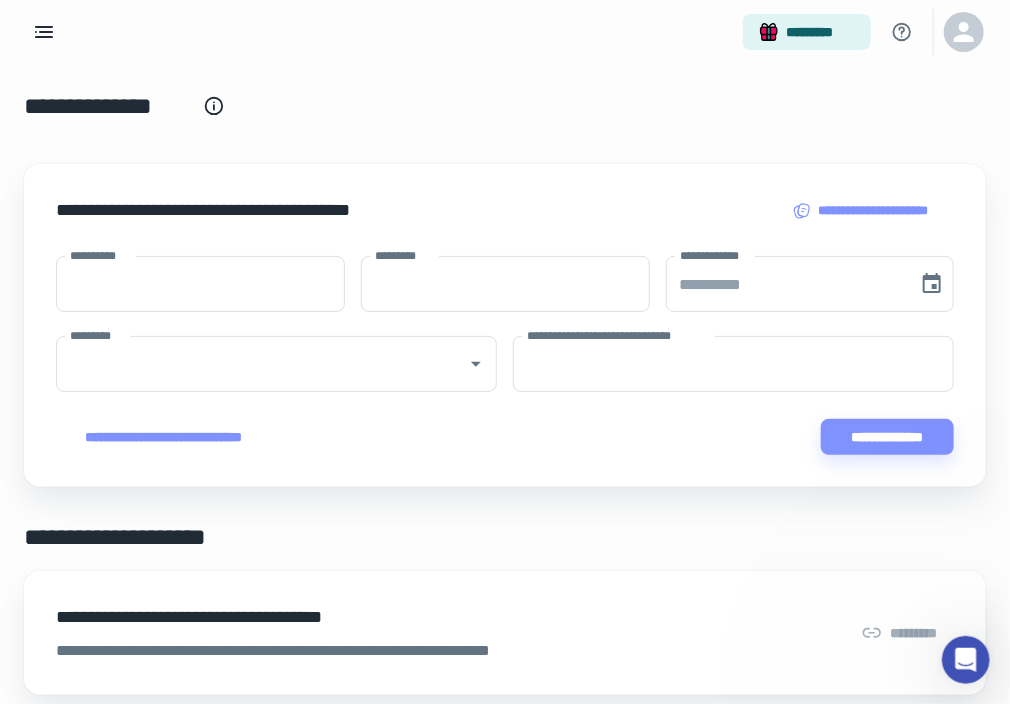 scroll, scrollTop: 0, scrollLeft: 0, axis: both 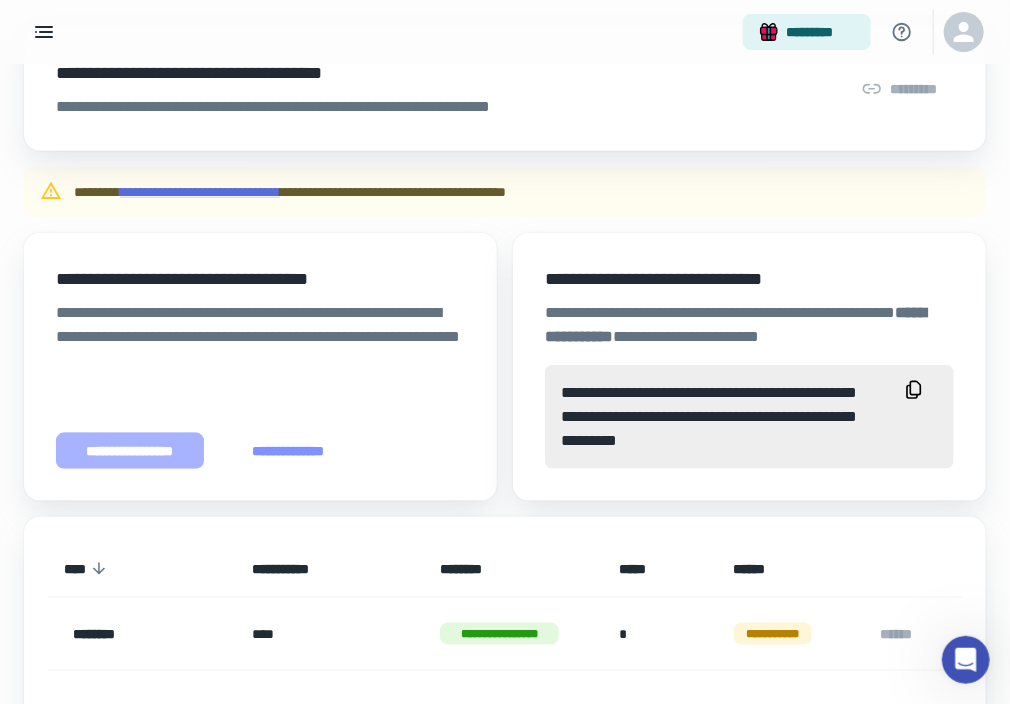 click on "**********" at bounding box center [130, 451] 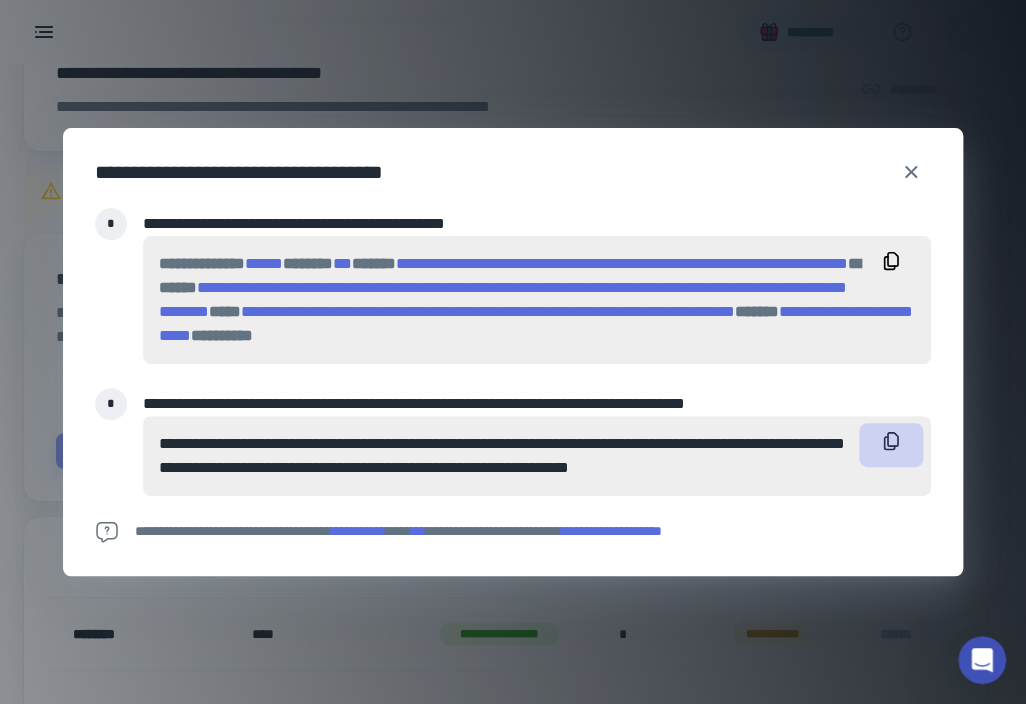 click 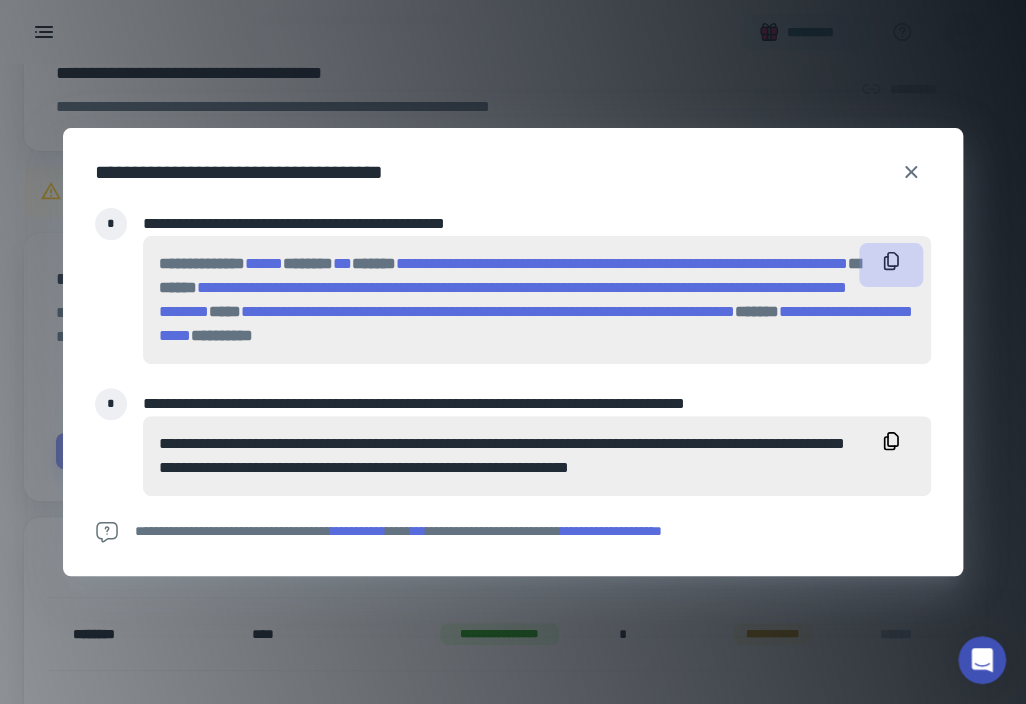 click 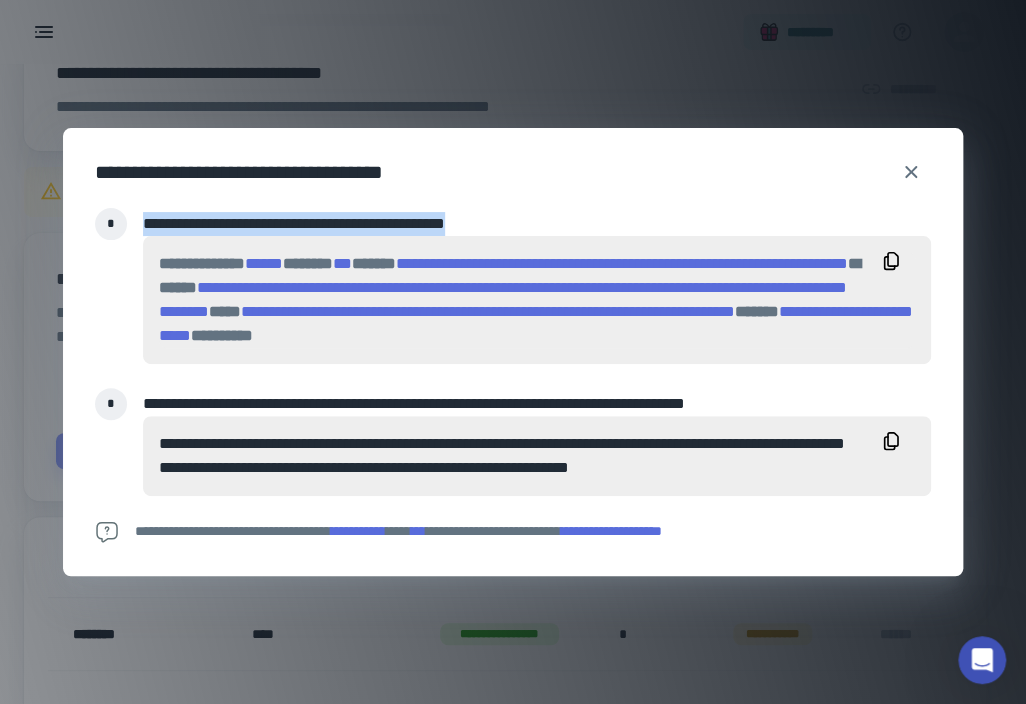 drag, startPoint x: 146, startPoint y: 208, endPoint x: 569, endPoint y: 205, distance: 423.01065 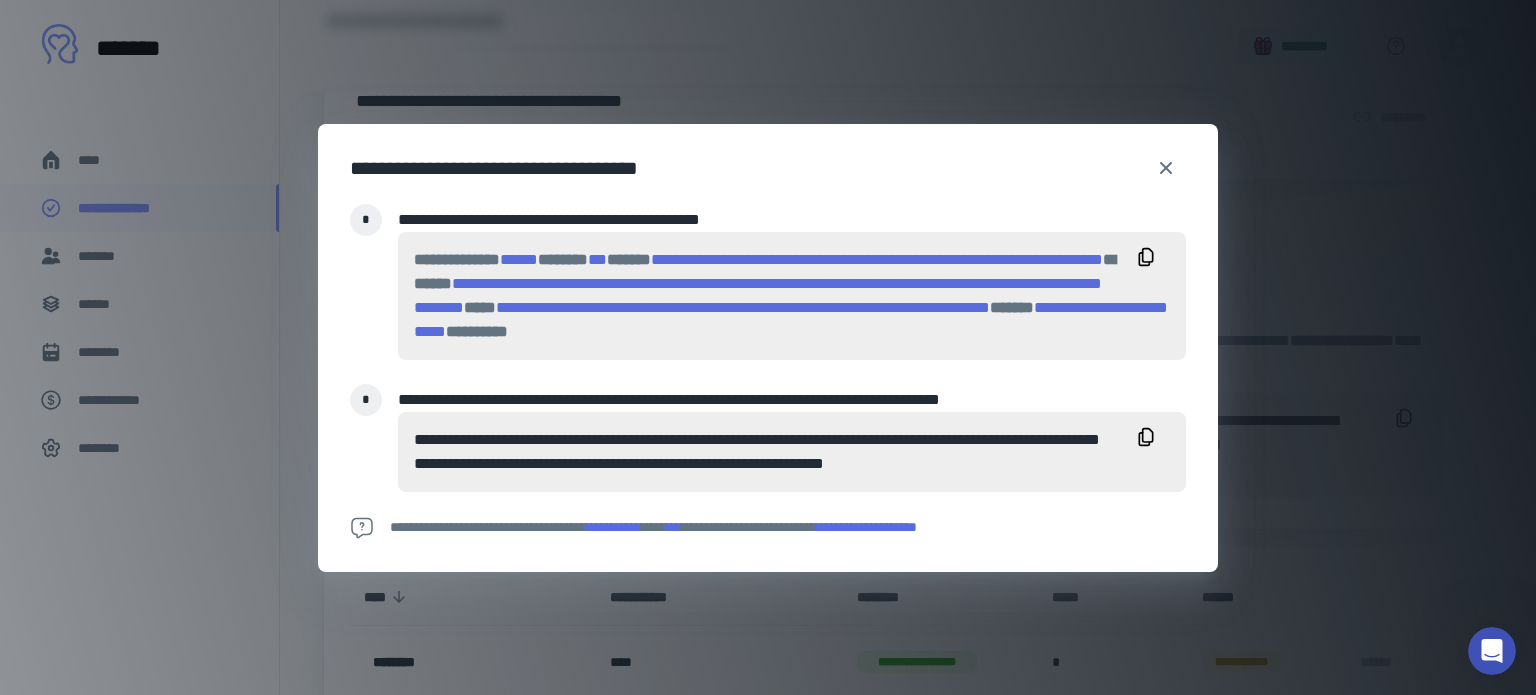 click on "******" at bounding box center [442, 259] 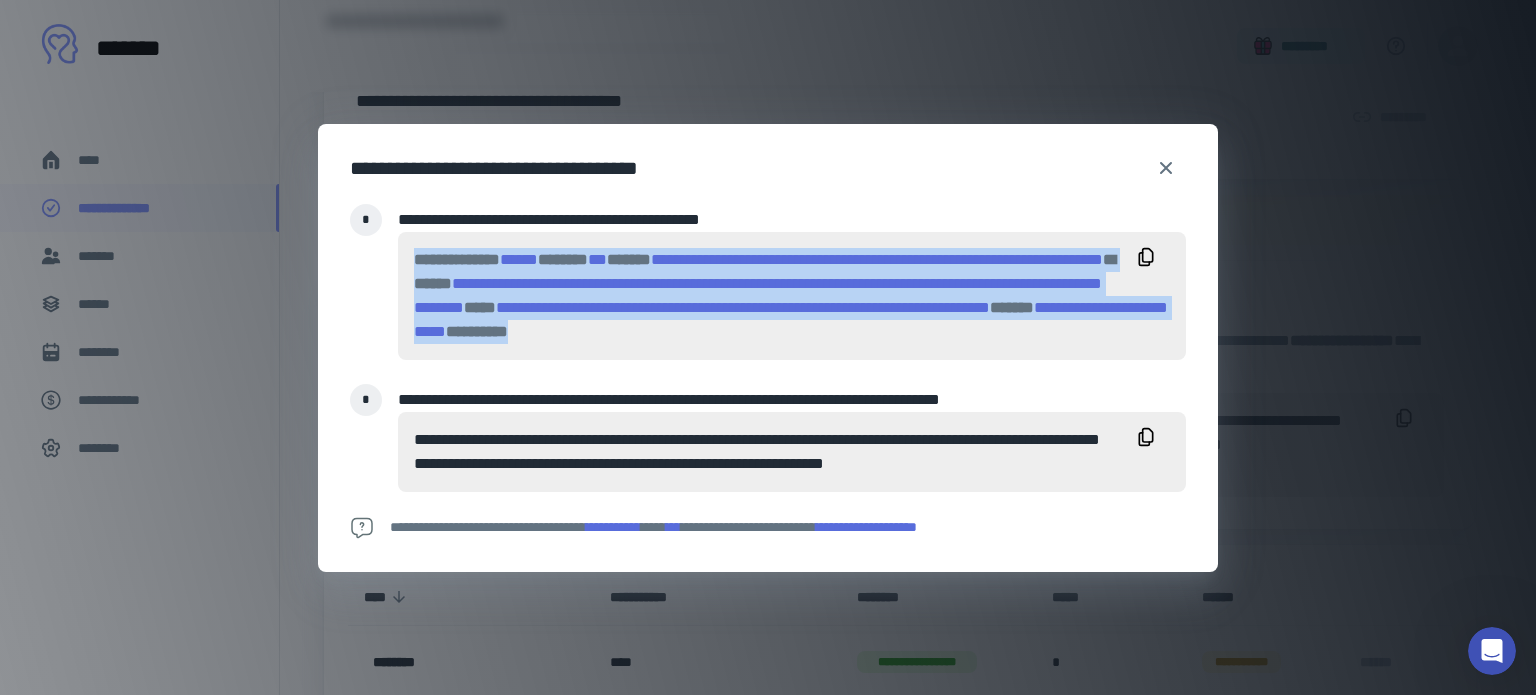 drag, startPoint x: 415, startPoint y: 249, endPoint x: 835, endPoint y: 366, distance: 435.99197 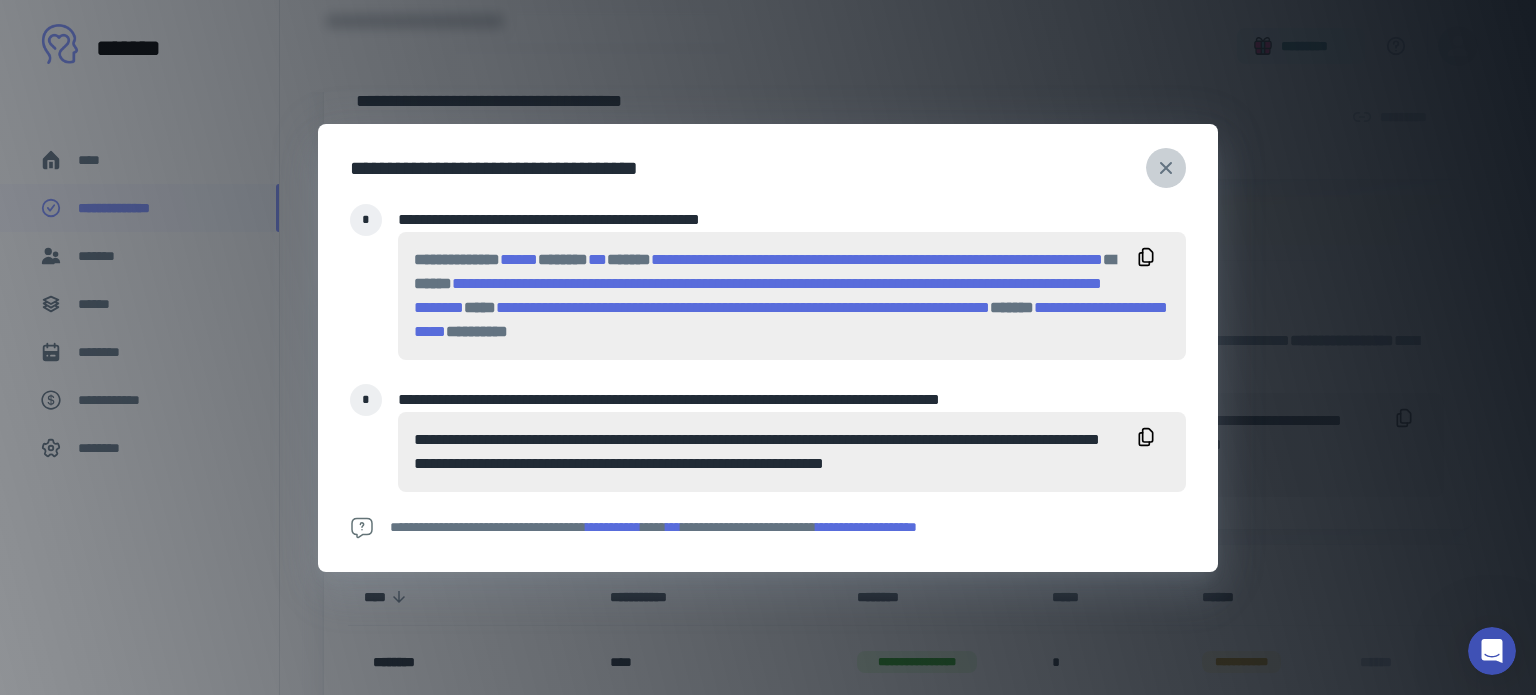 click 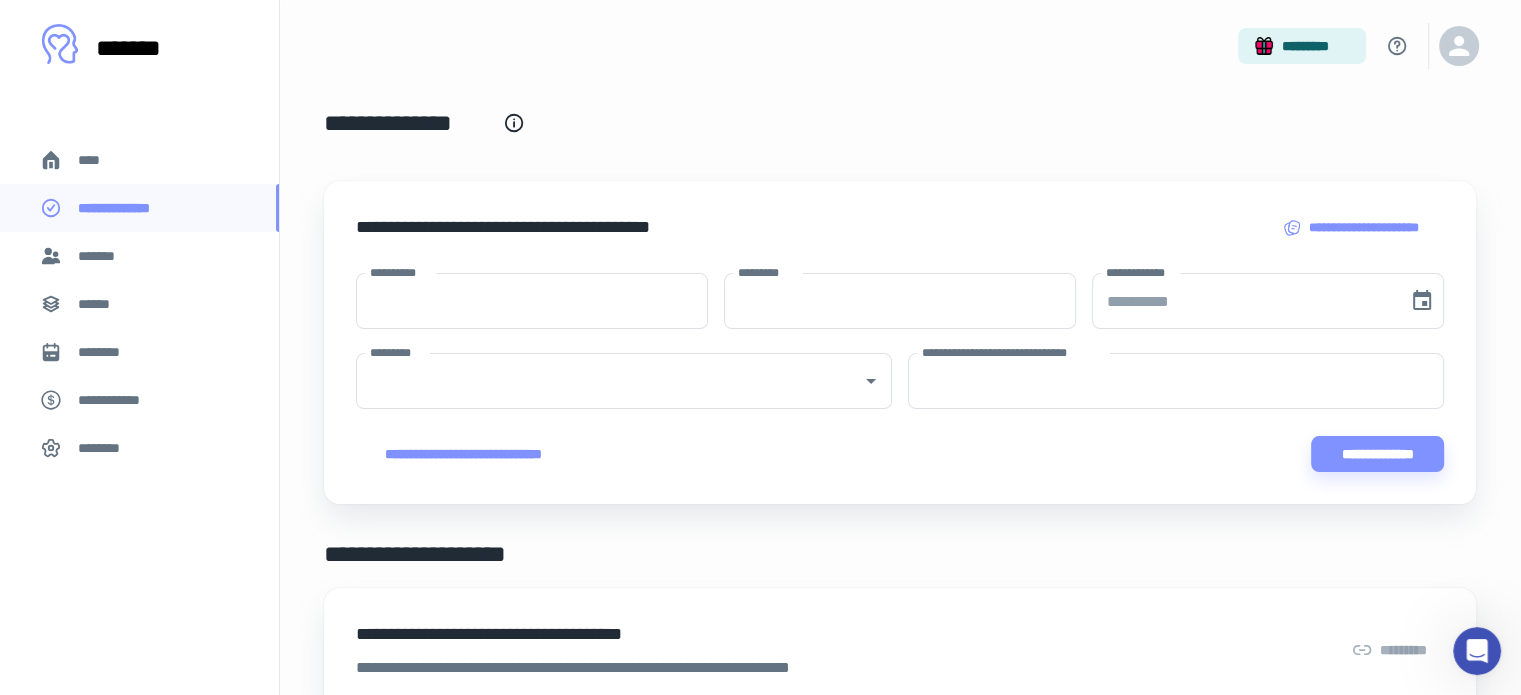 scroll, scrollTop: 0, scrollLeft: 0, axis: both 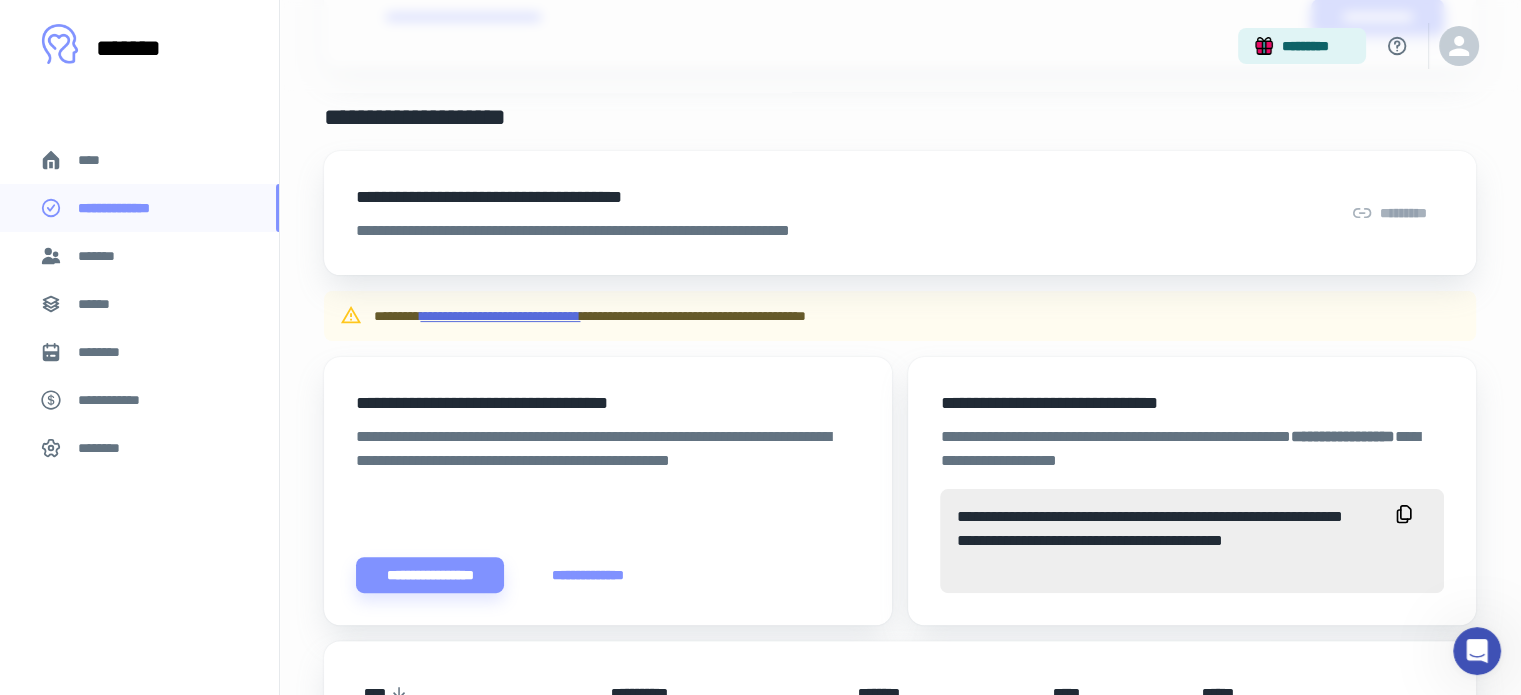 click on "**********" at bounding box center [500, 316] 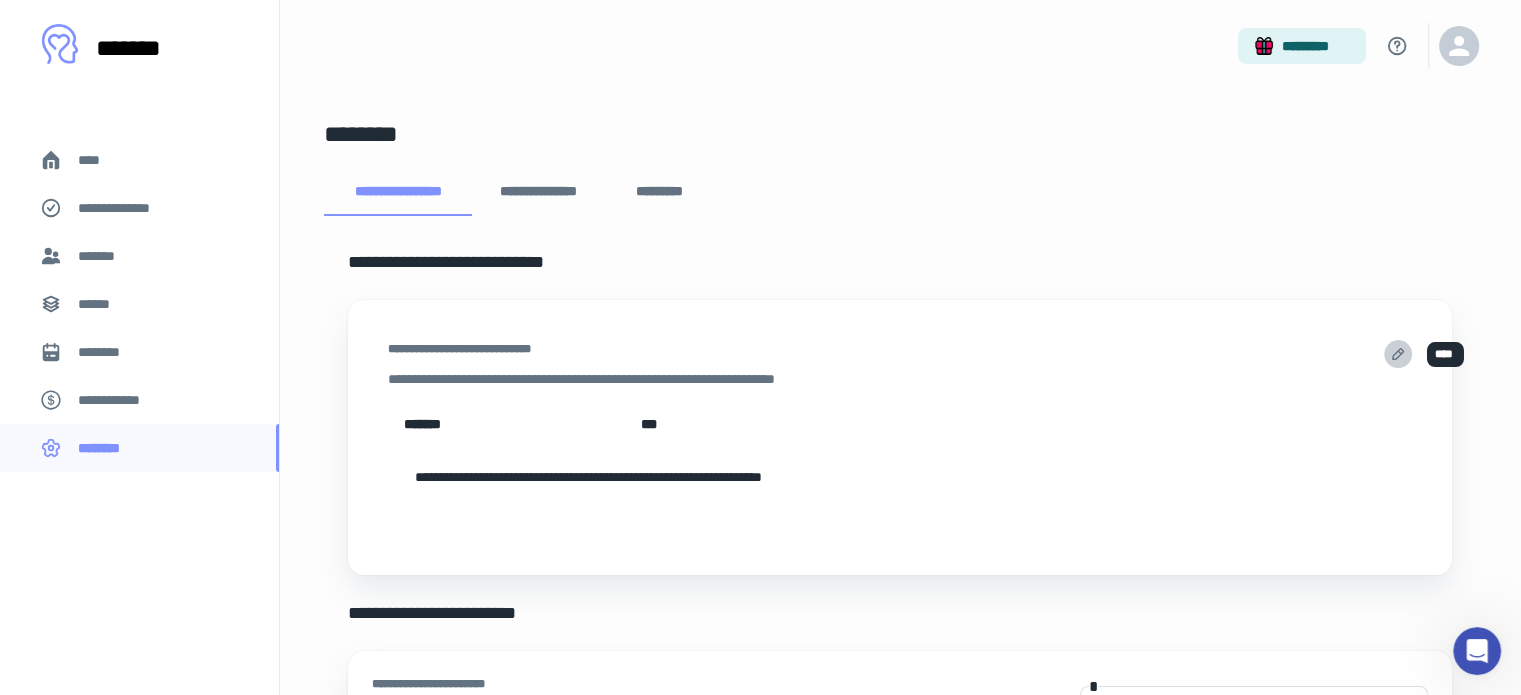 click 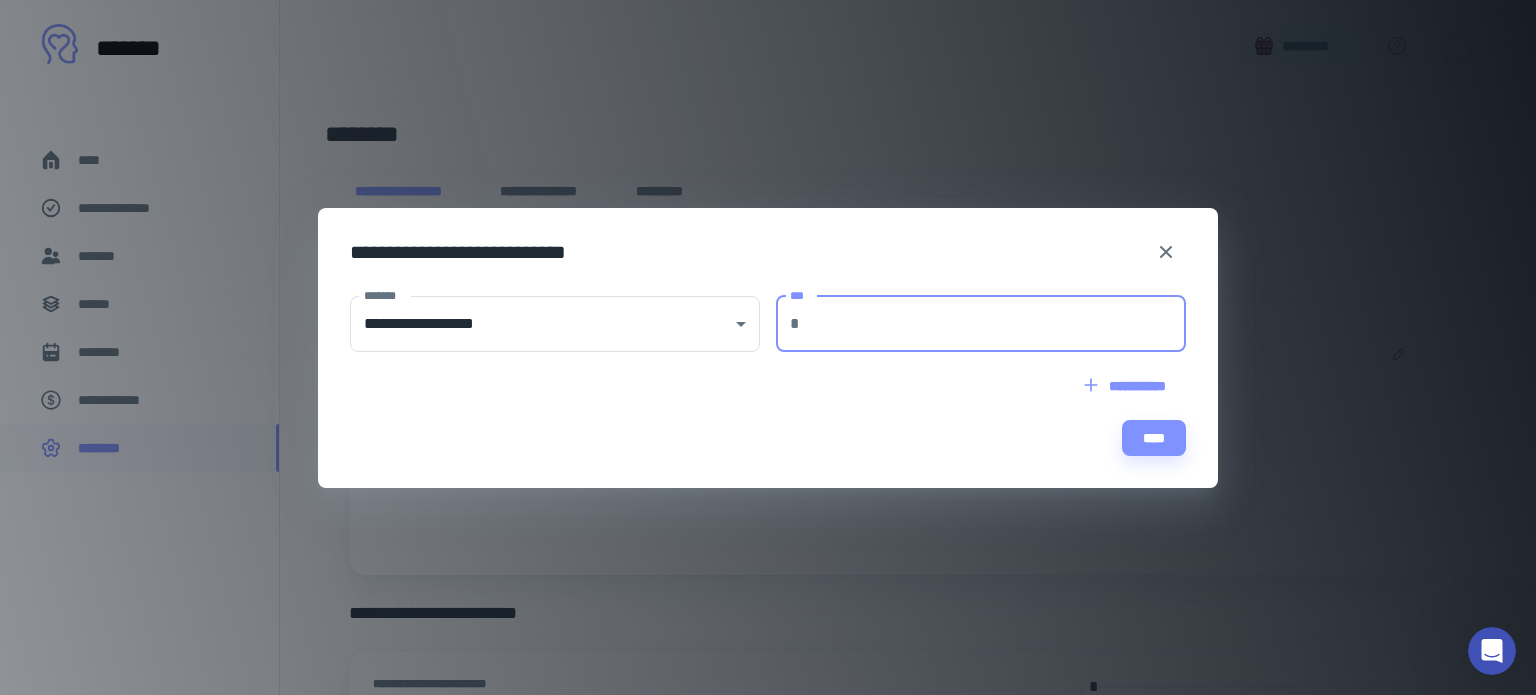 click on "***" at bounding box center [997, 324] 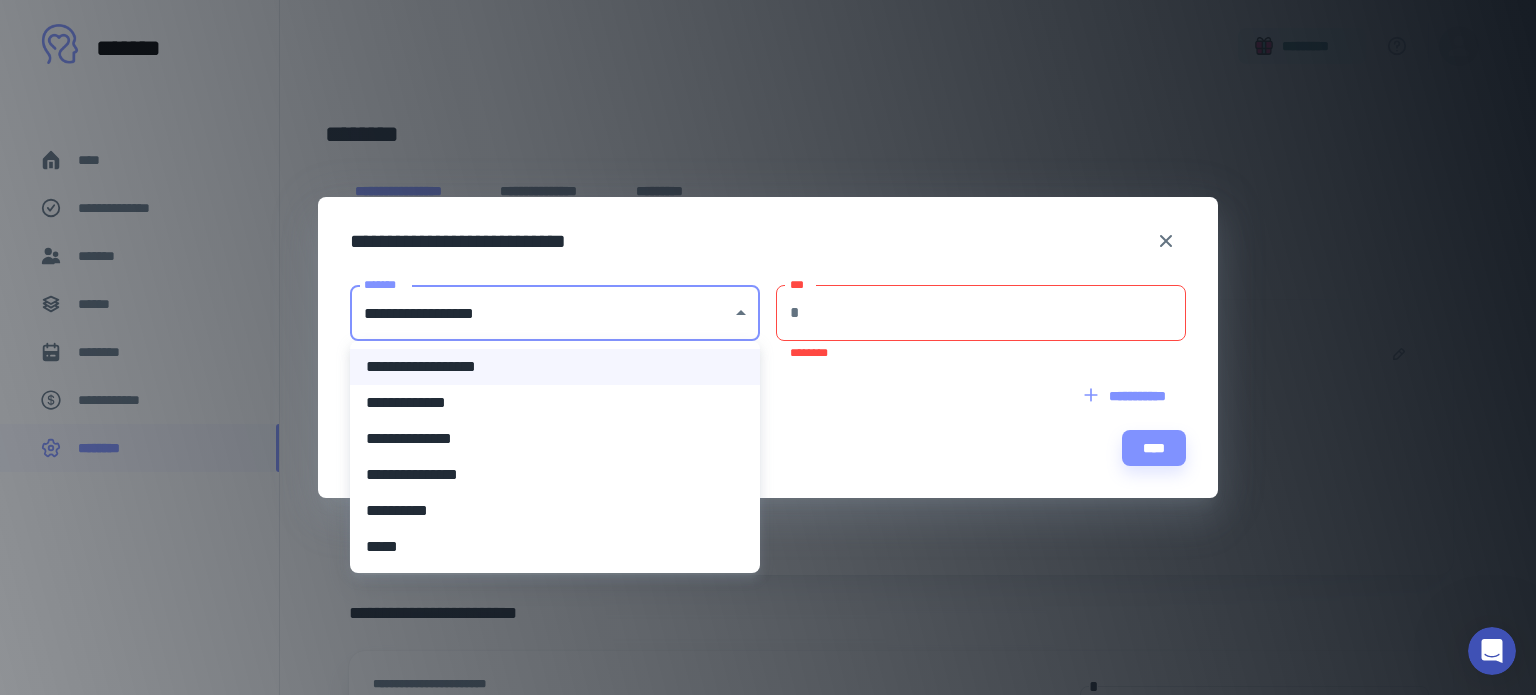 click on "**********" at bounding box center (768, 347) 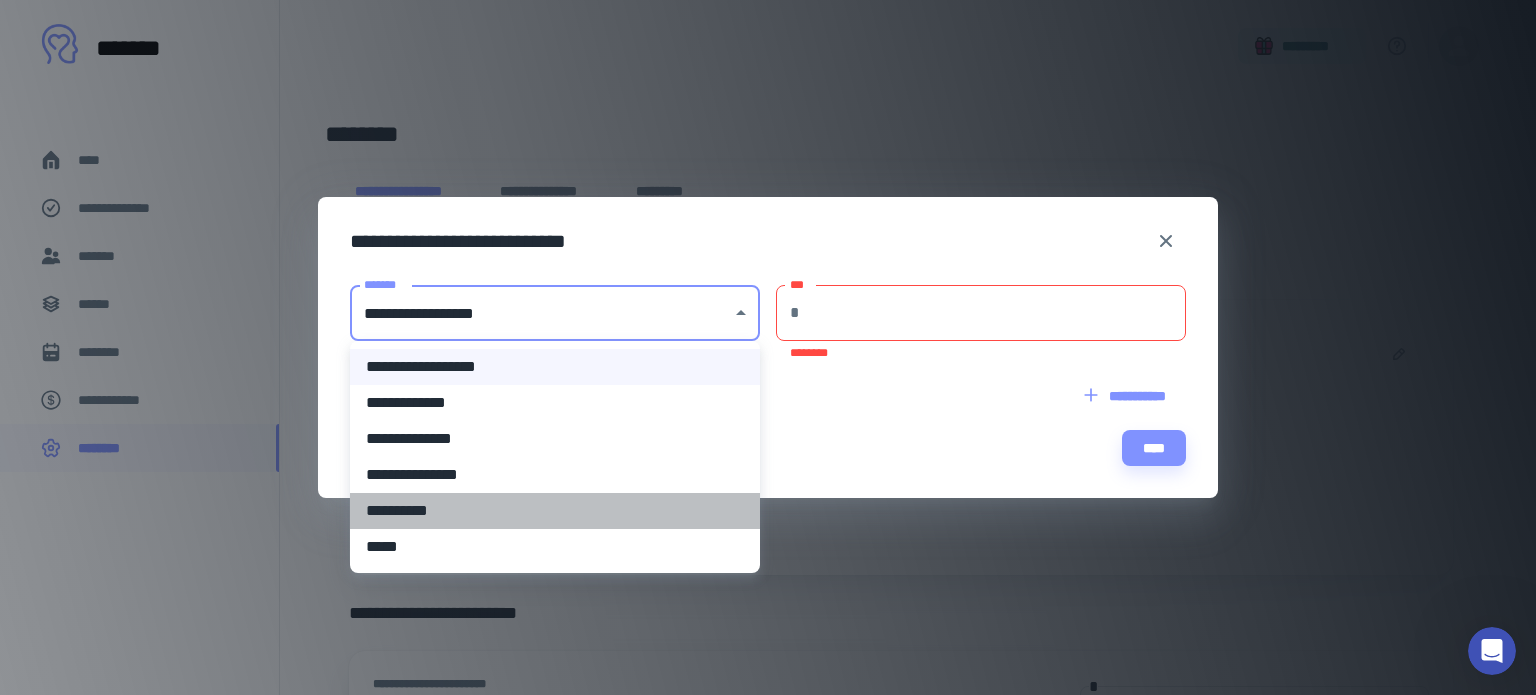 click on "**********" at bounding box center [555, 511] 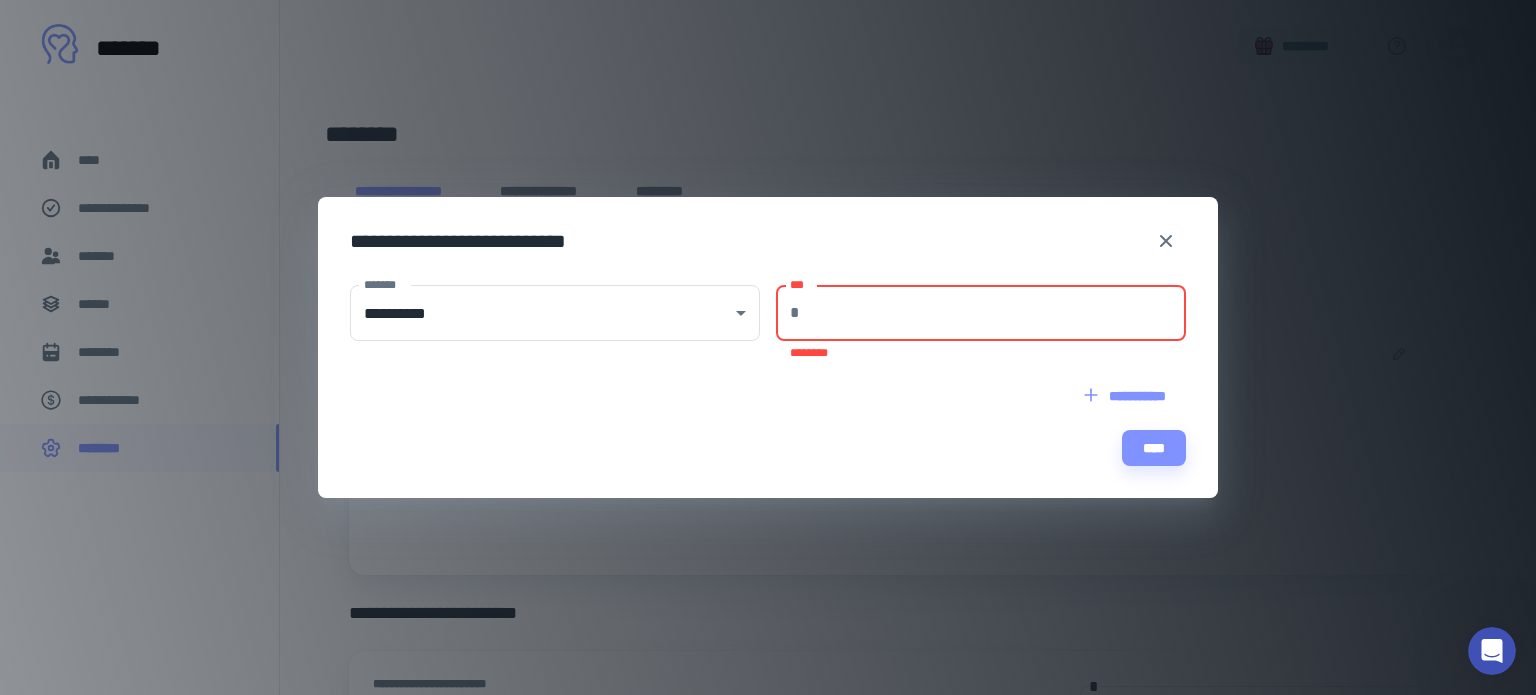 click on "***" at bounding box center [997, 313] 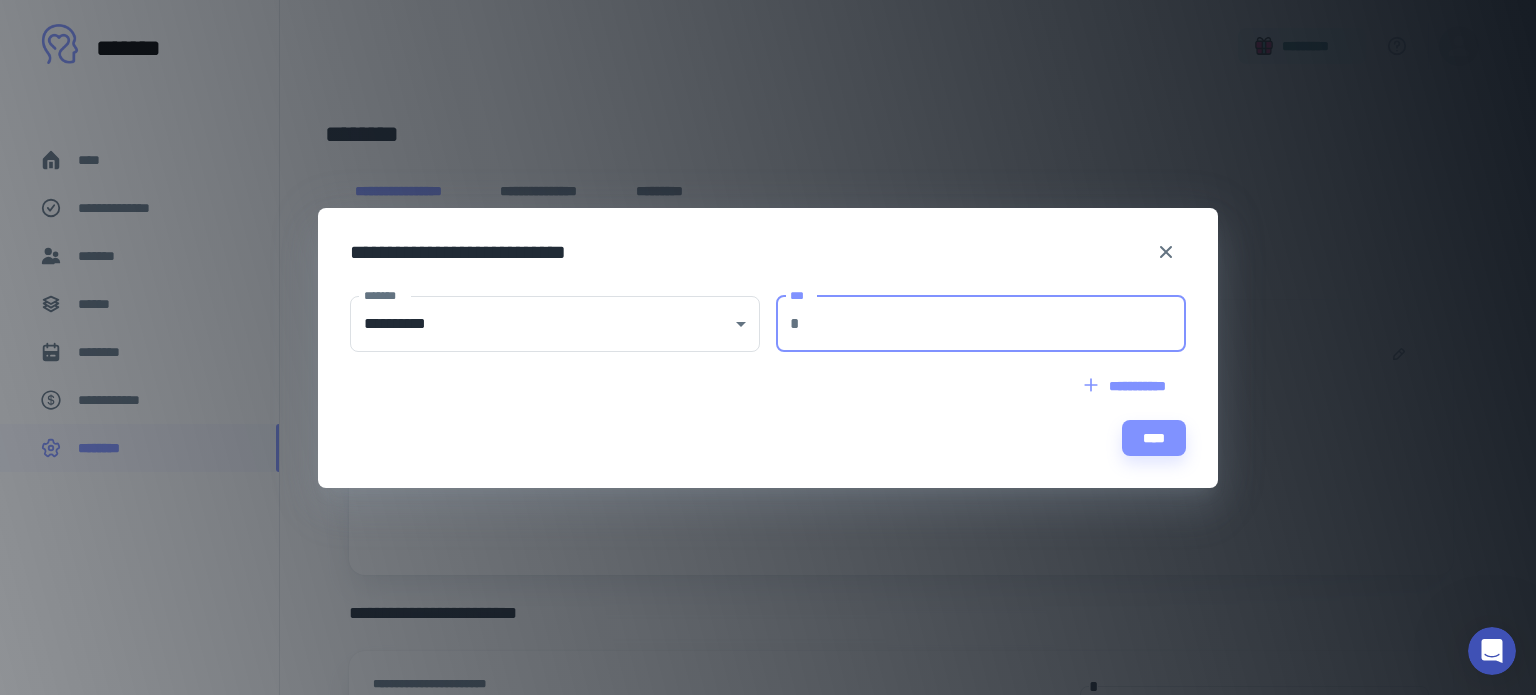 type on "******" 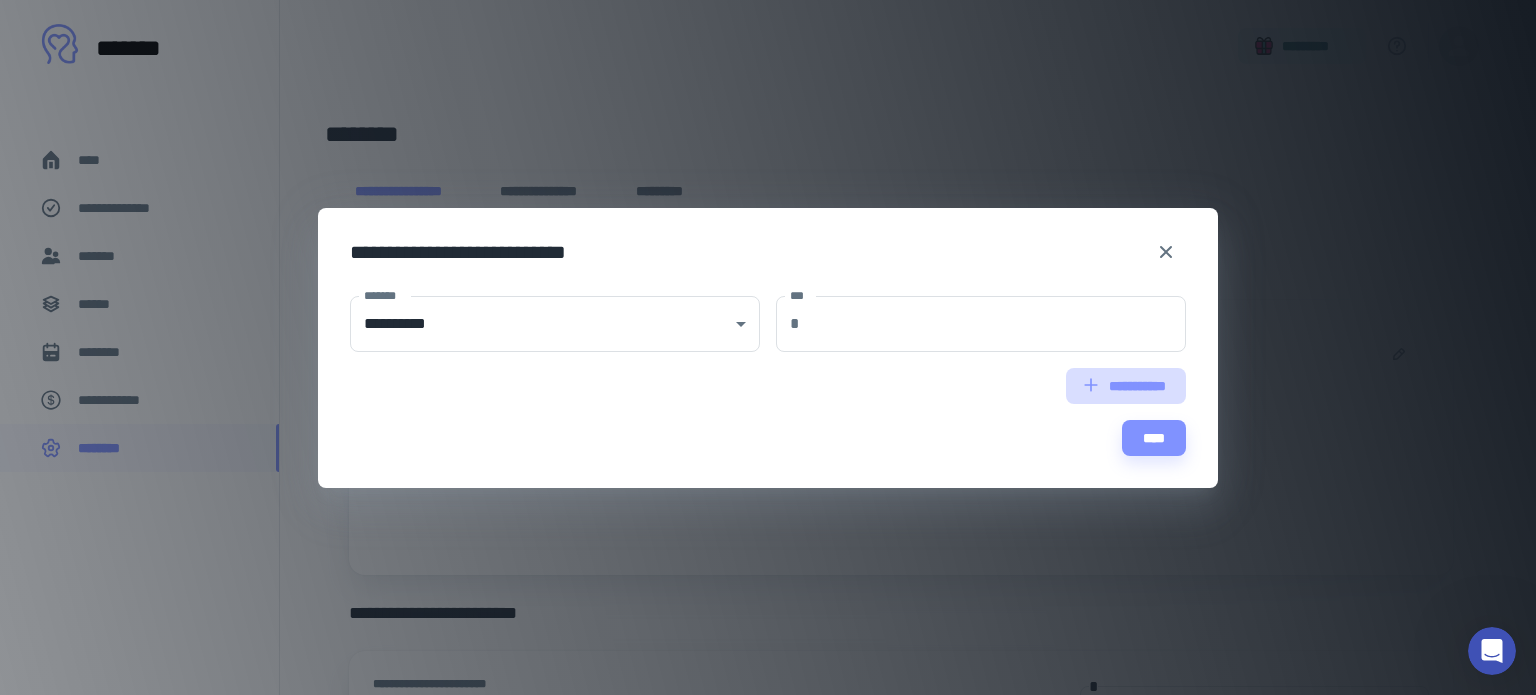click on "**********" at bounding box center (1126, 386) 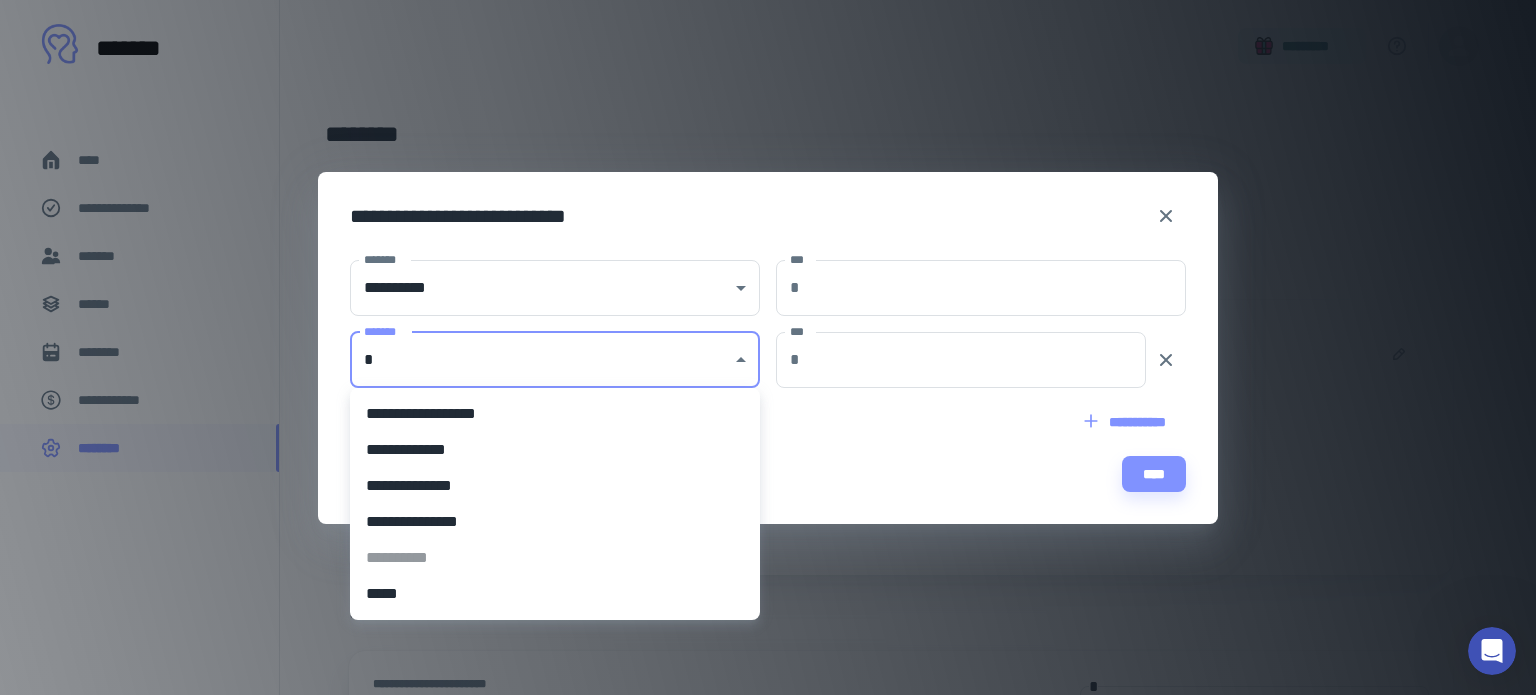 click on "**********" at bounding box center (768, 347) 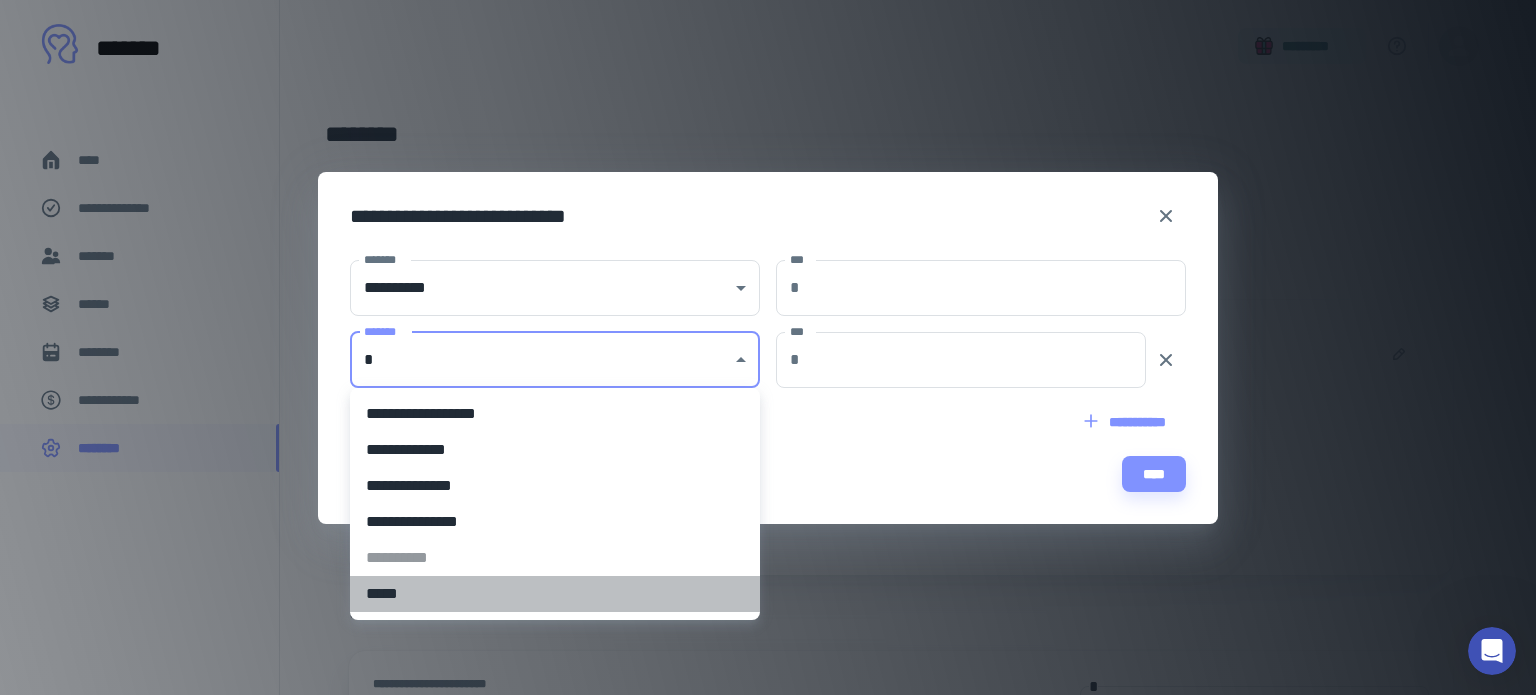 click on "*****" at bounding box center (555, 594) 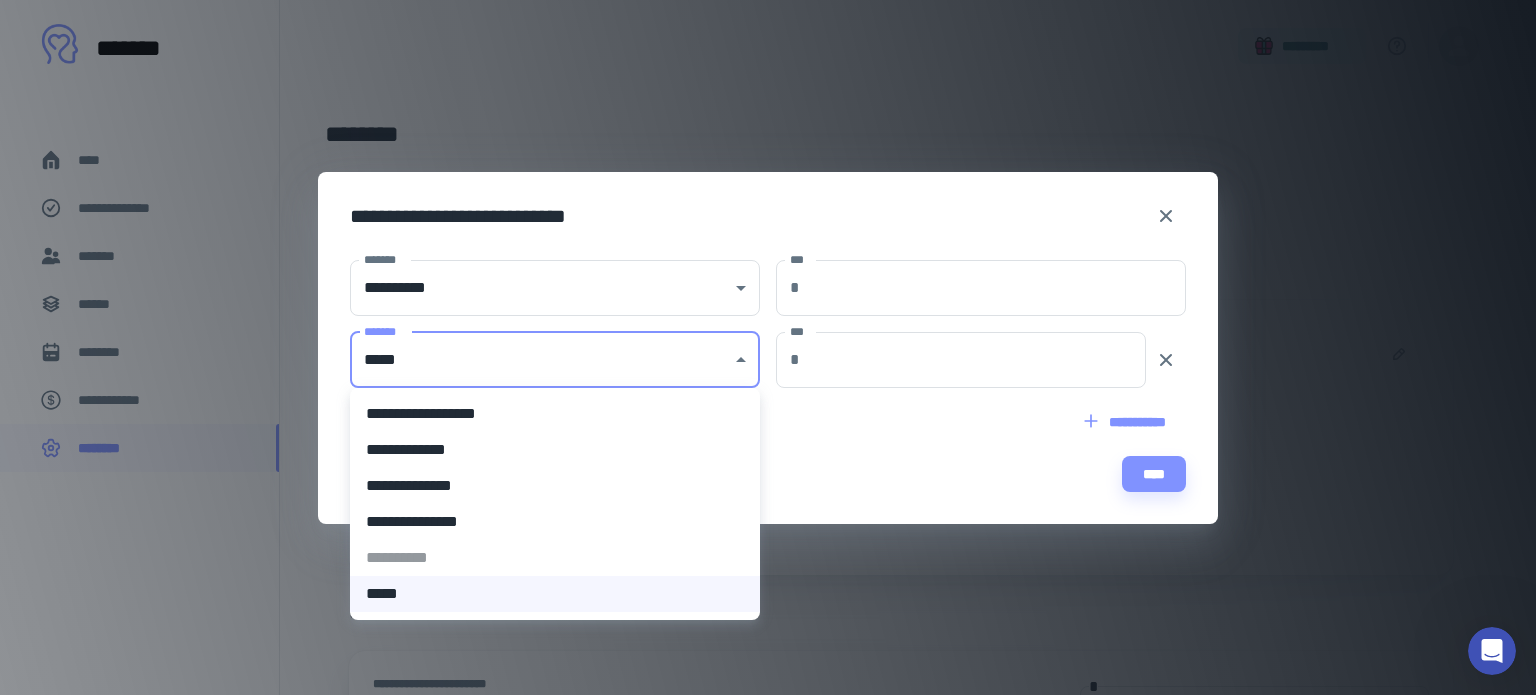 click on "**********" at bounding box center (768, 347) 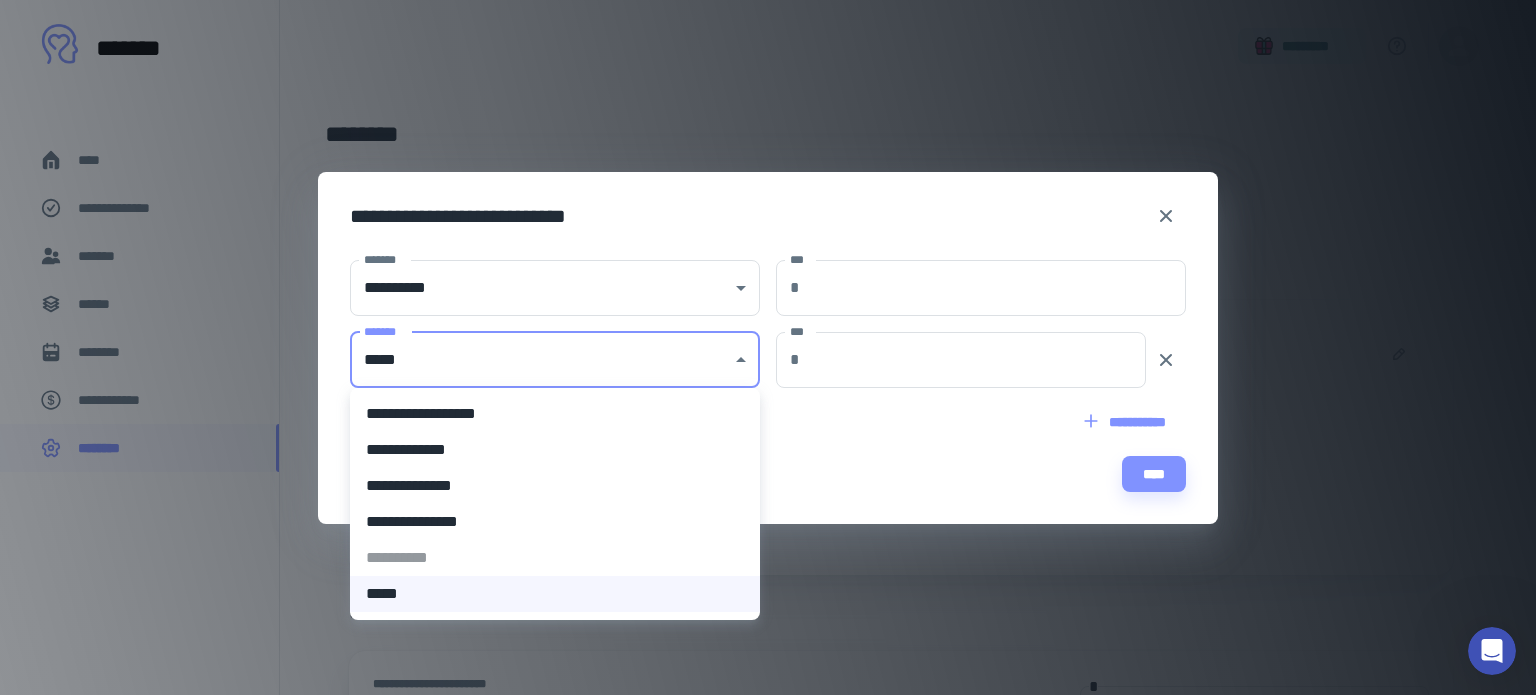 click at bounding box center [768, 347] 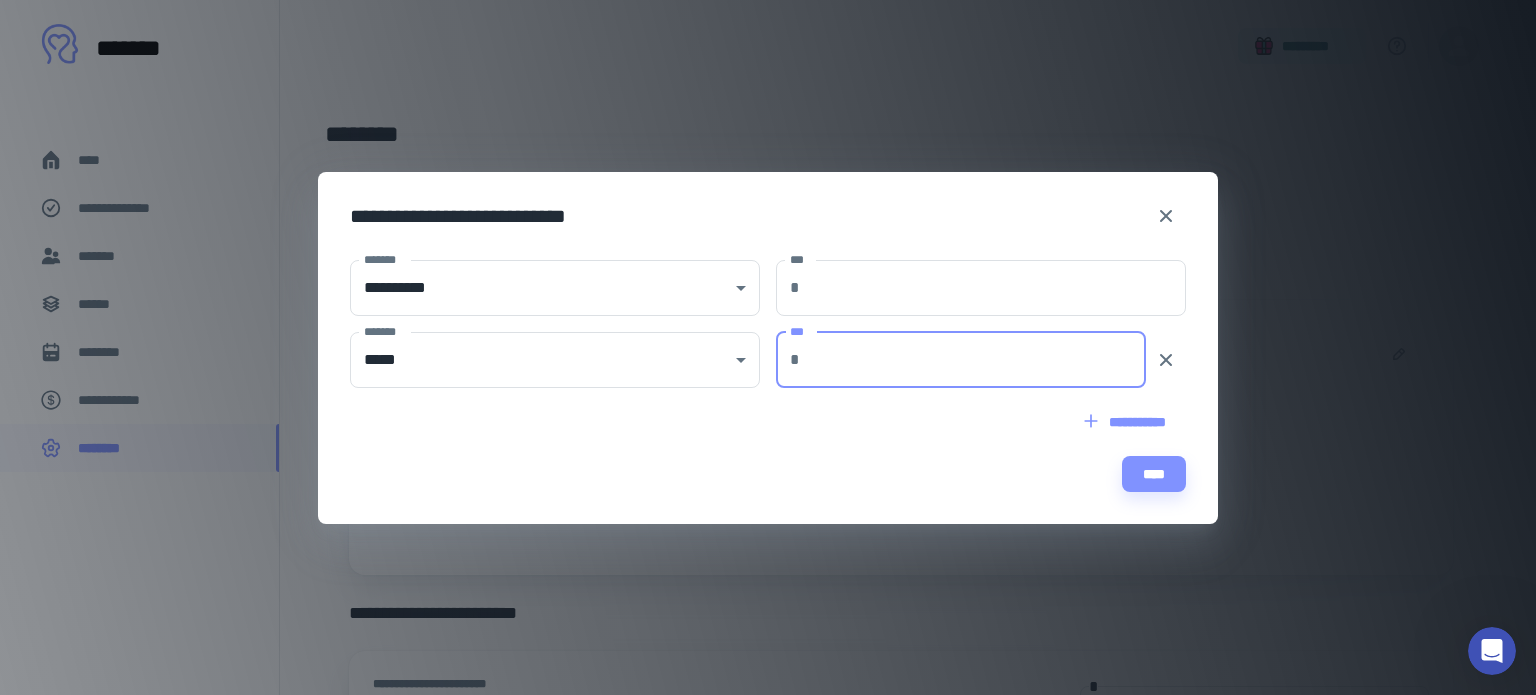 click on "***" at bounding box center (977, 360) 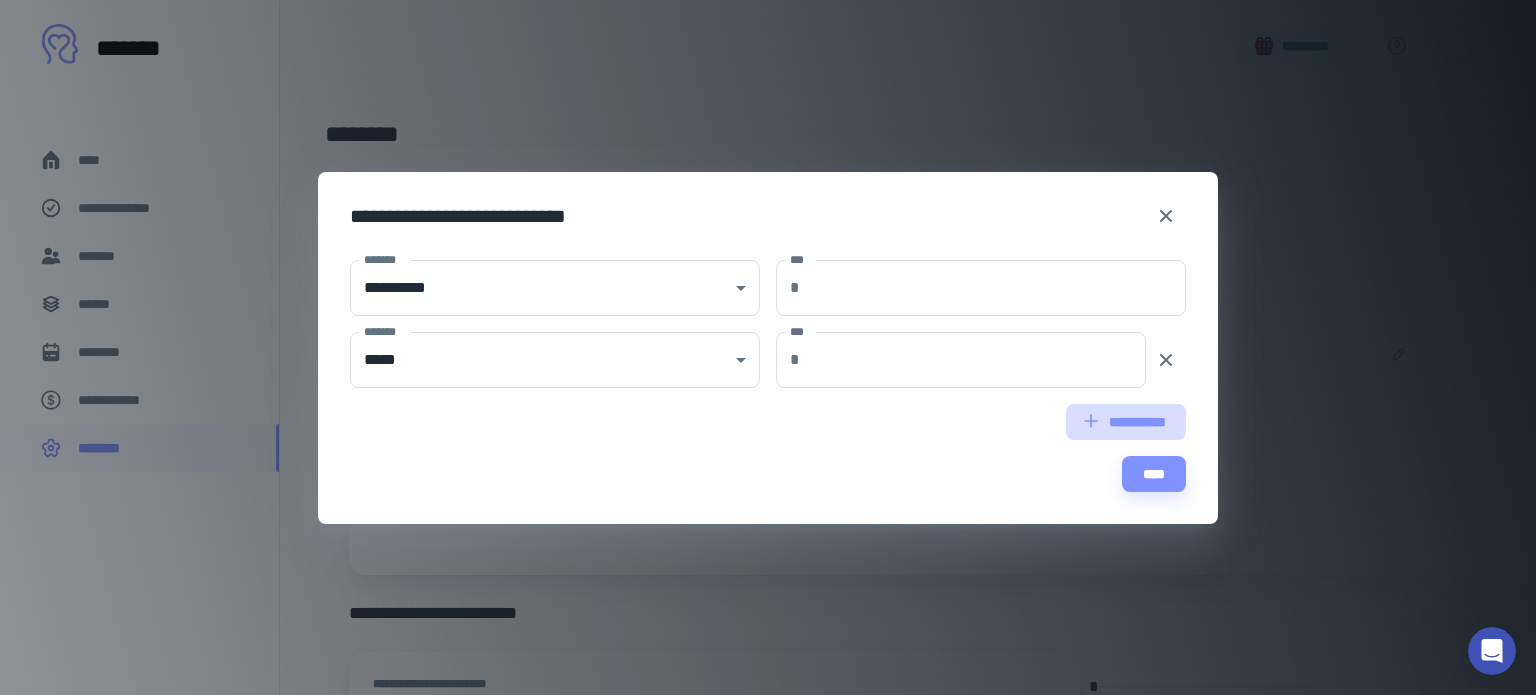 click on "**********" at bounding box center [1126, 422] 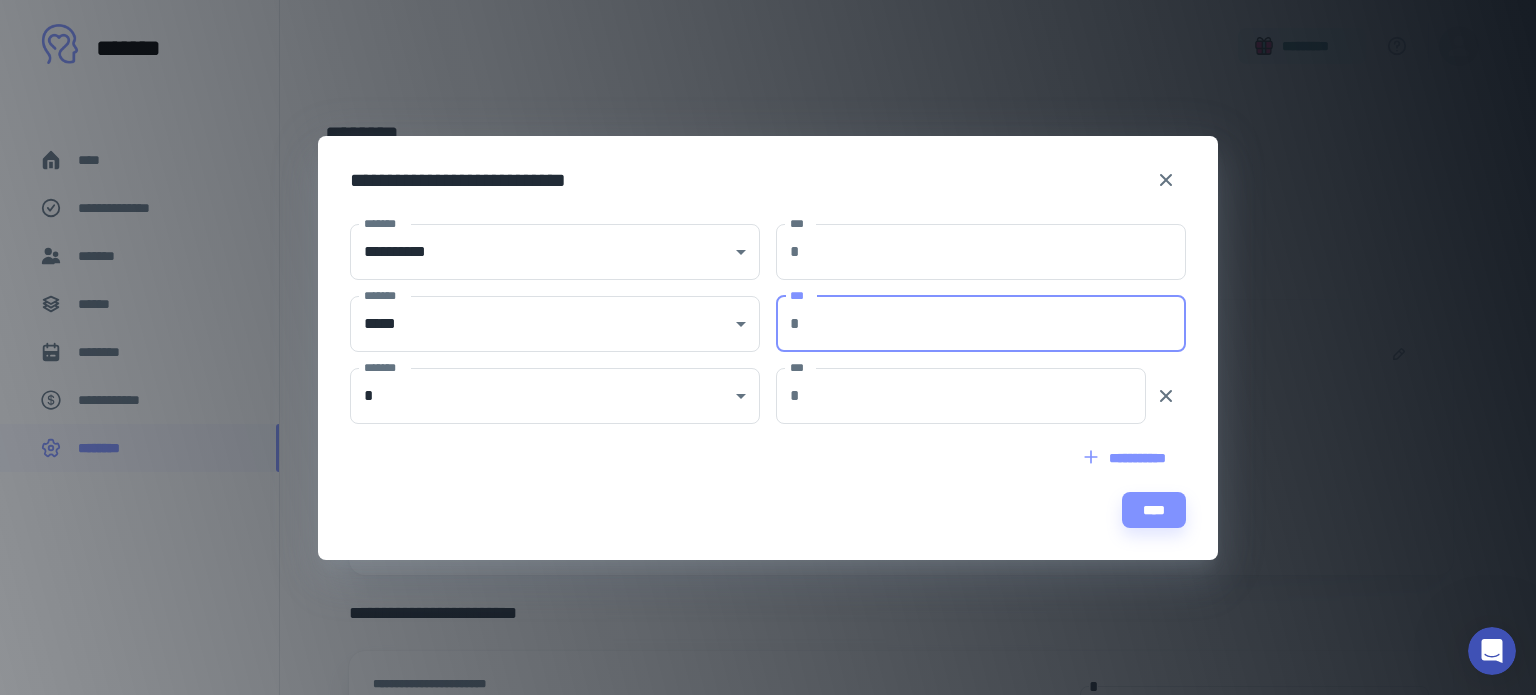 click on "***" at bounding box center (997, 324) 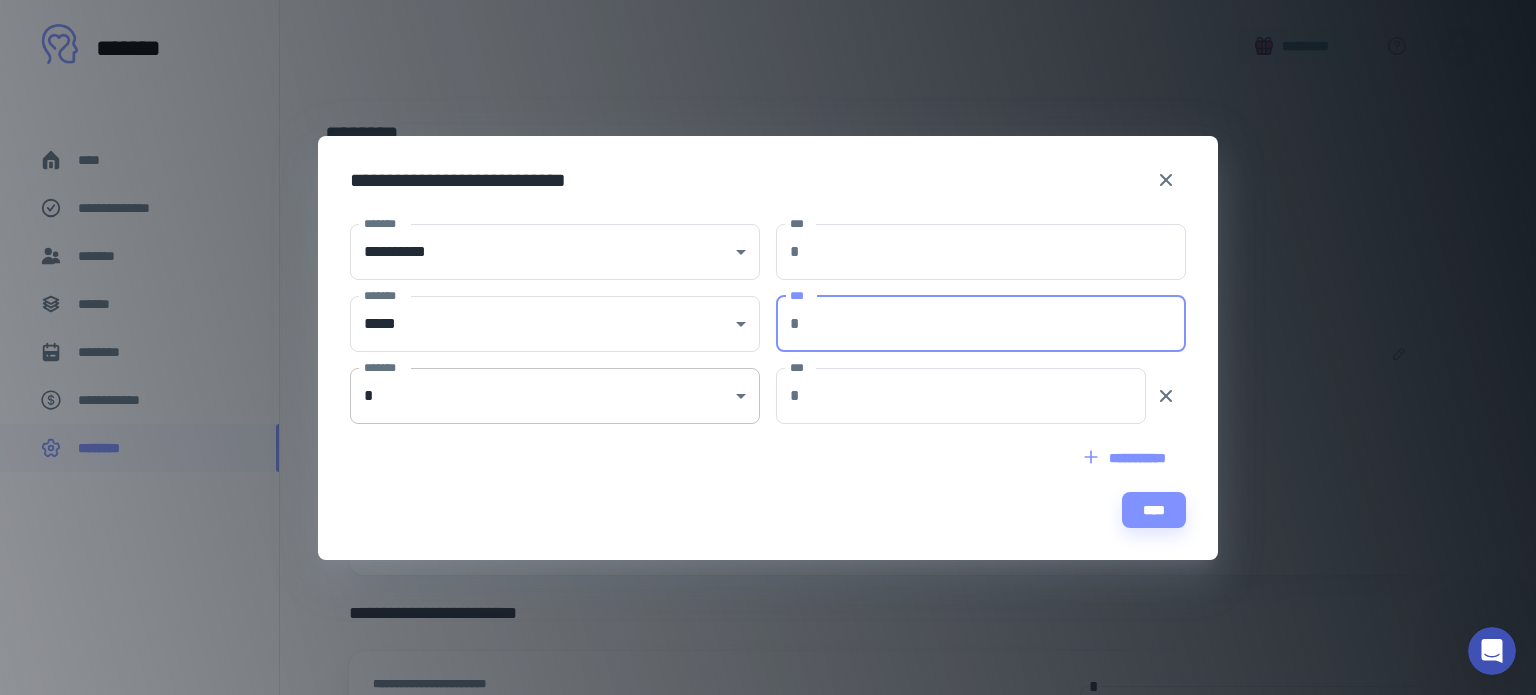 type on "******" 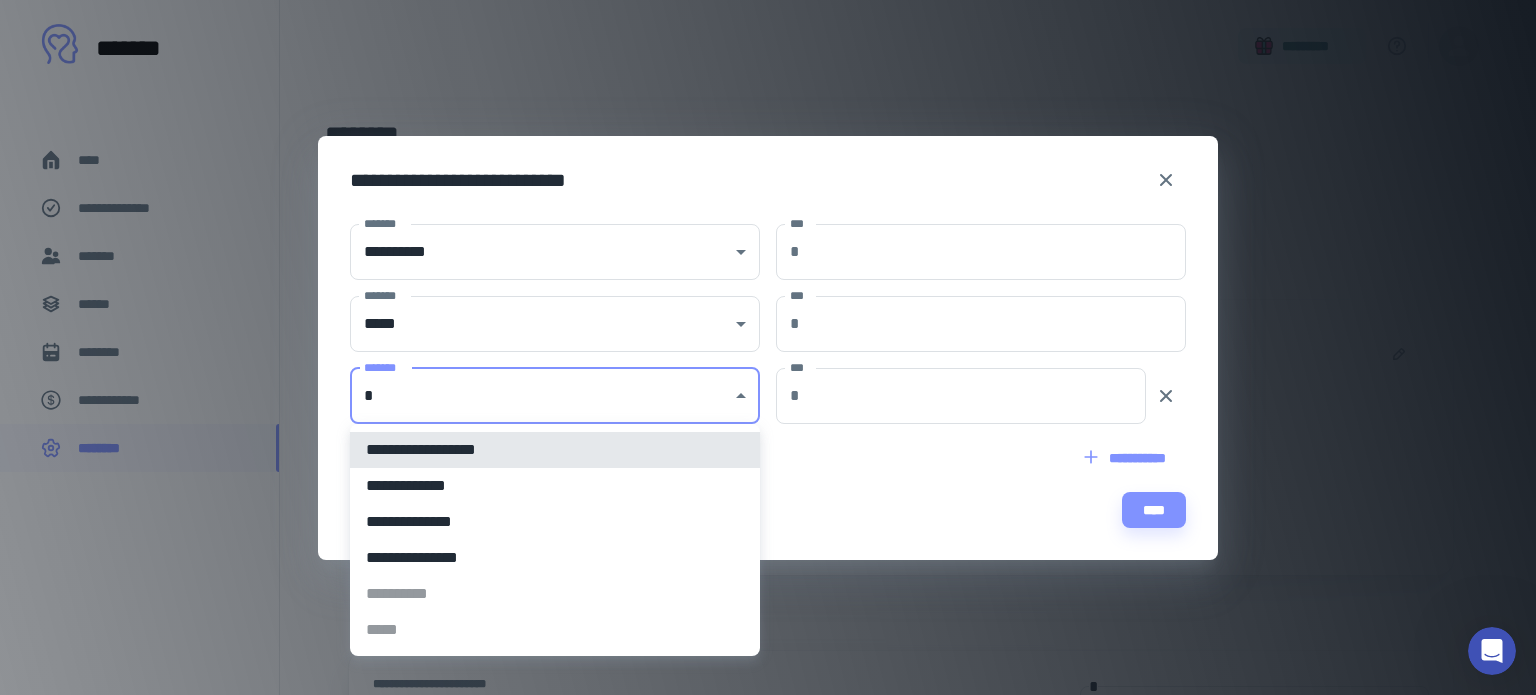 click on "**********" at bounding box center (768, 347) 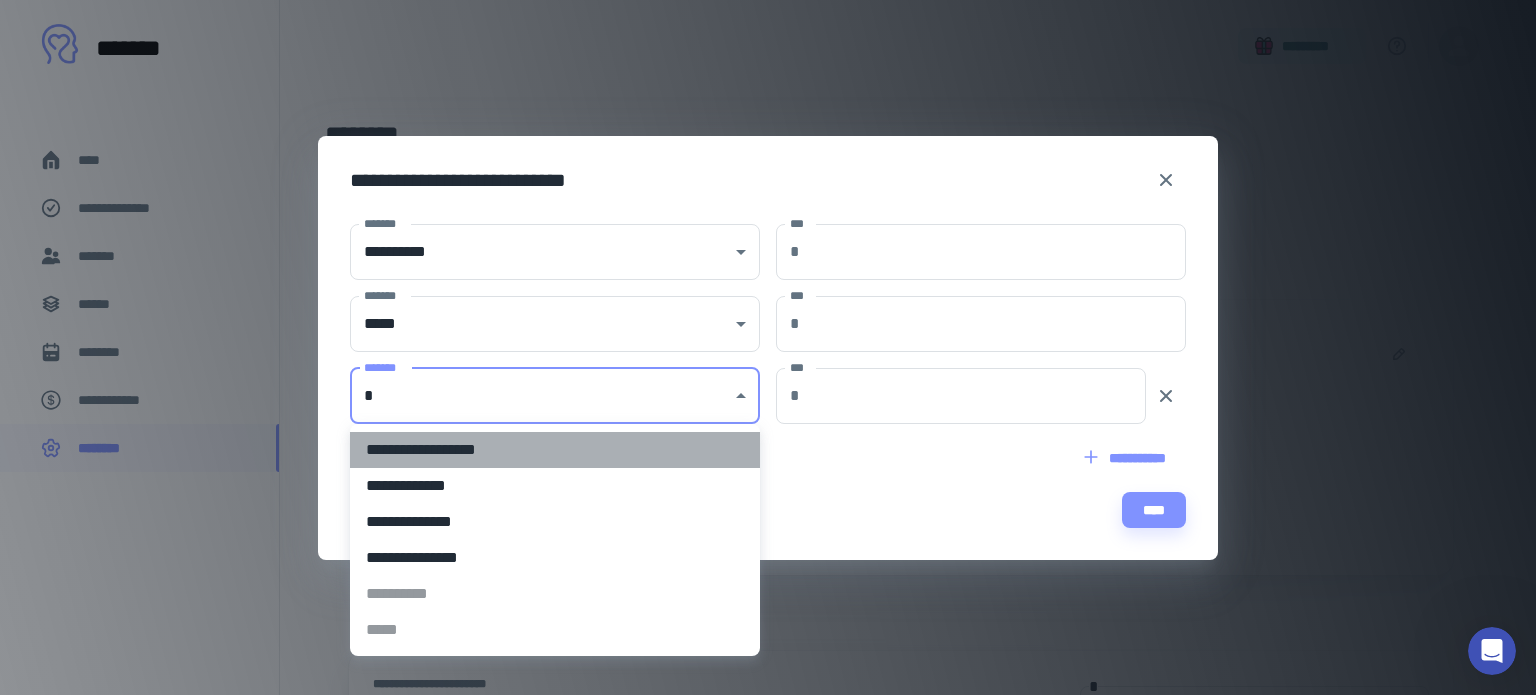 click on "**********" at bounding box center [555, 450] 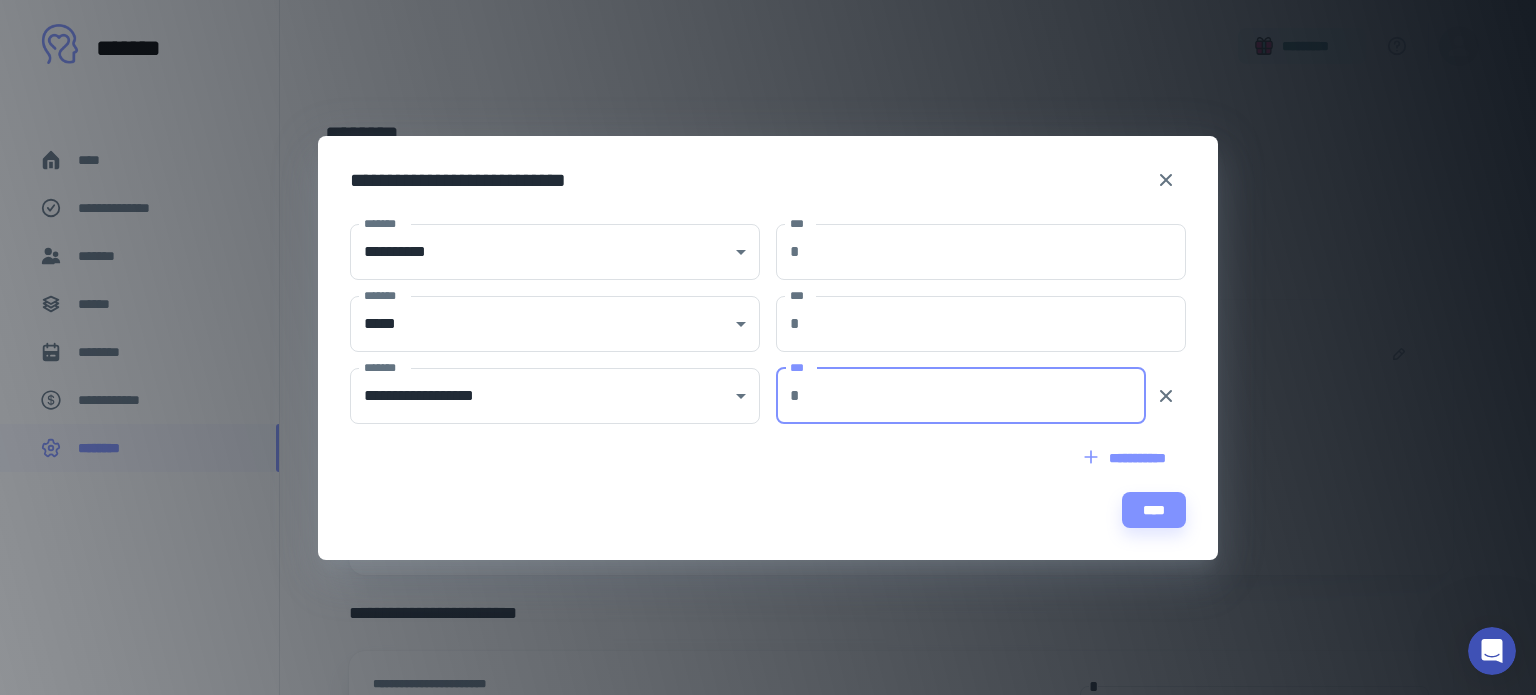 click on "***" at bounding box center (977, 396) 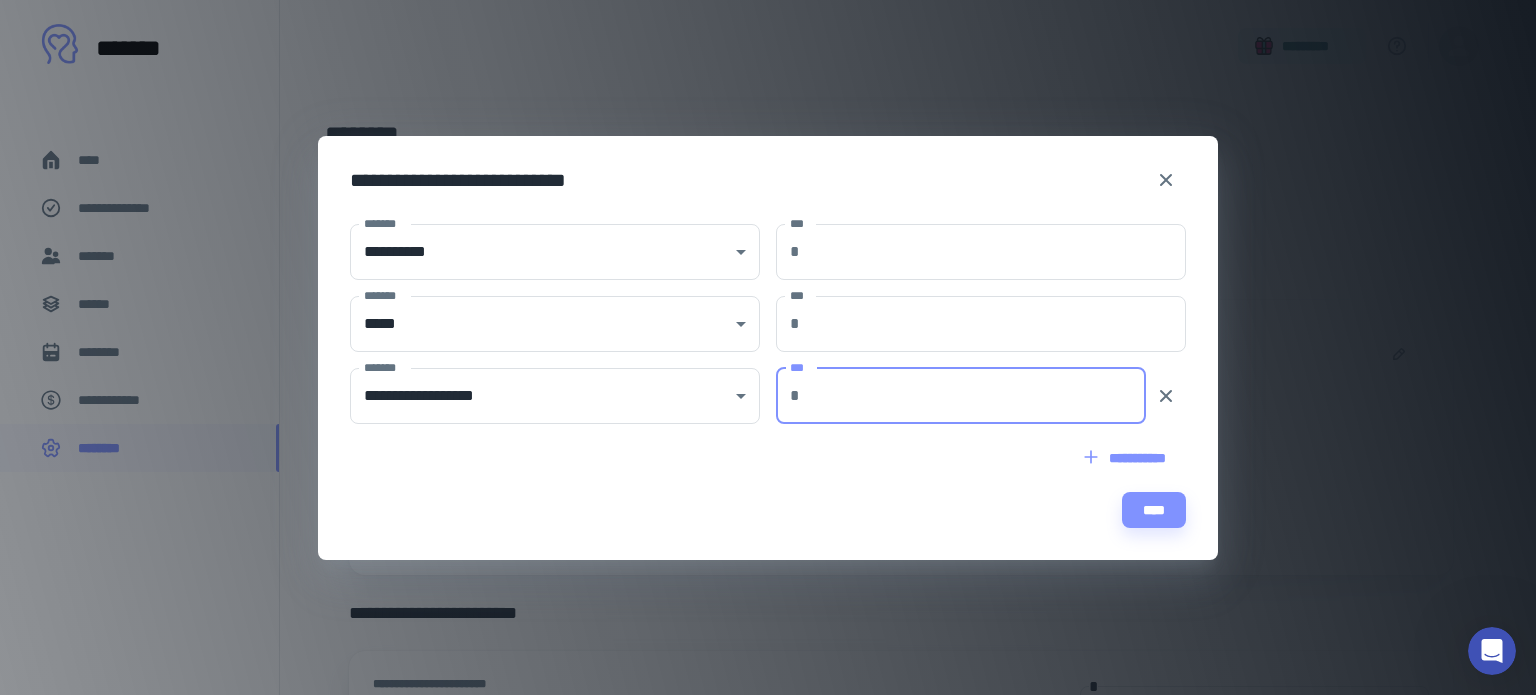 type on "******" 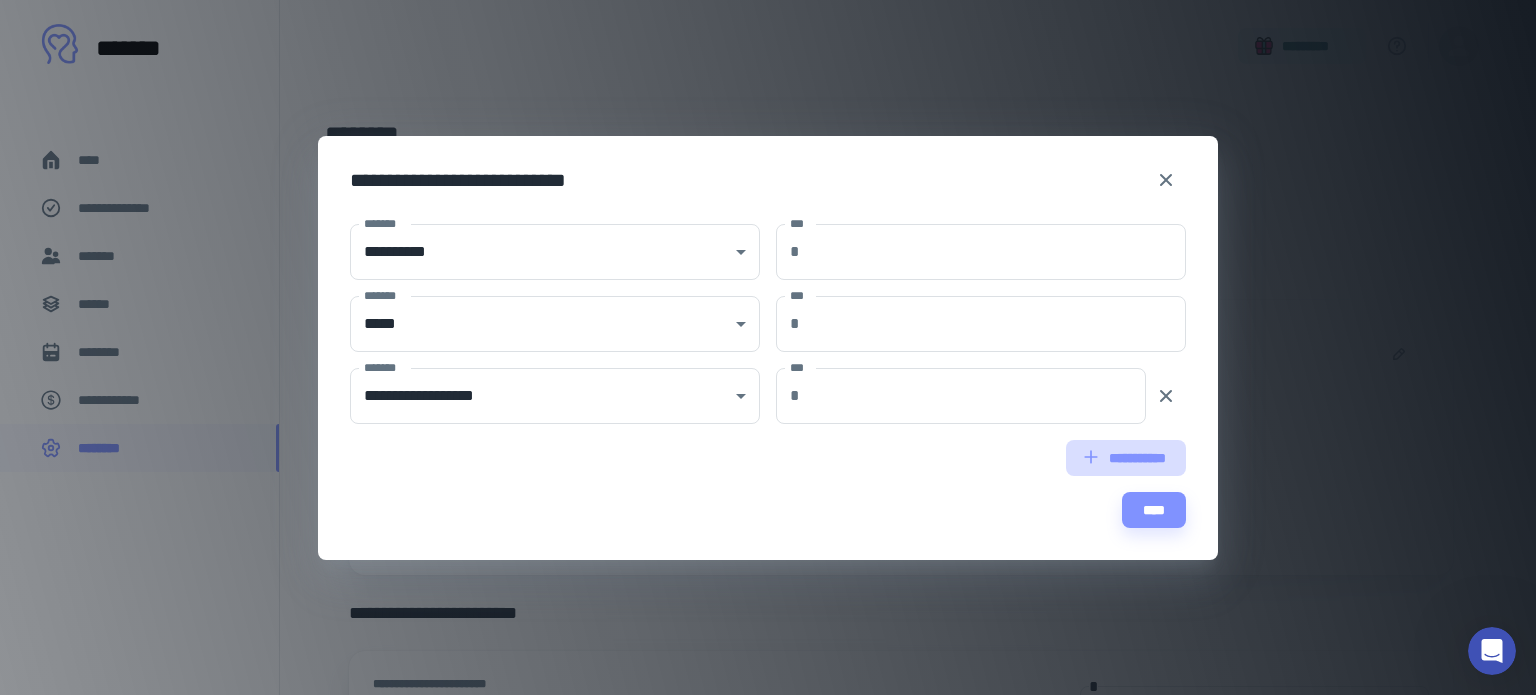 click on "**********" at bounding box center (1126, 458) 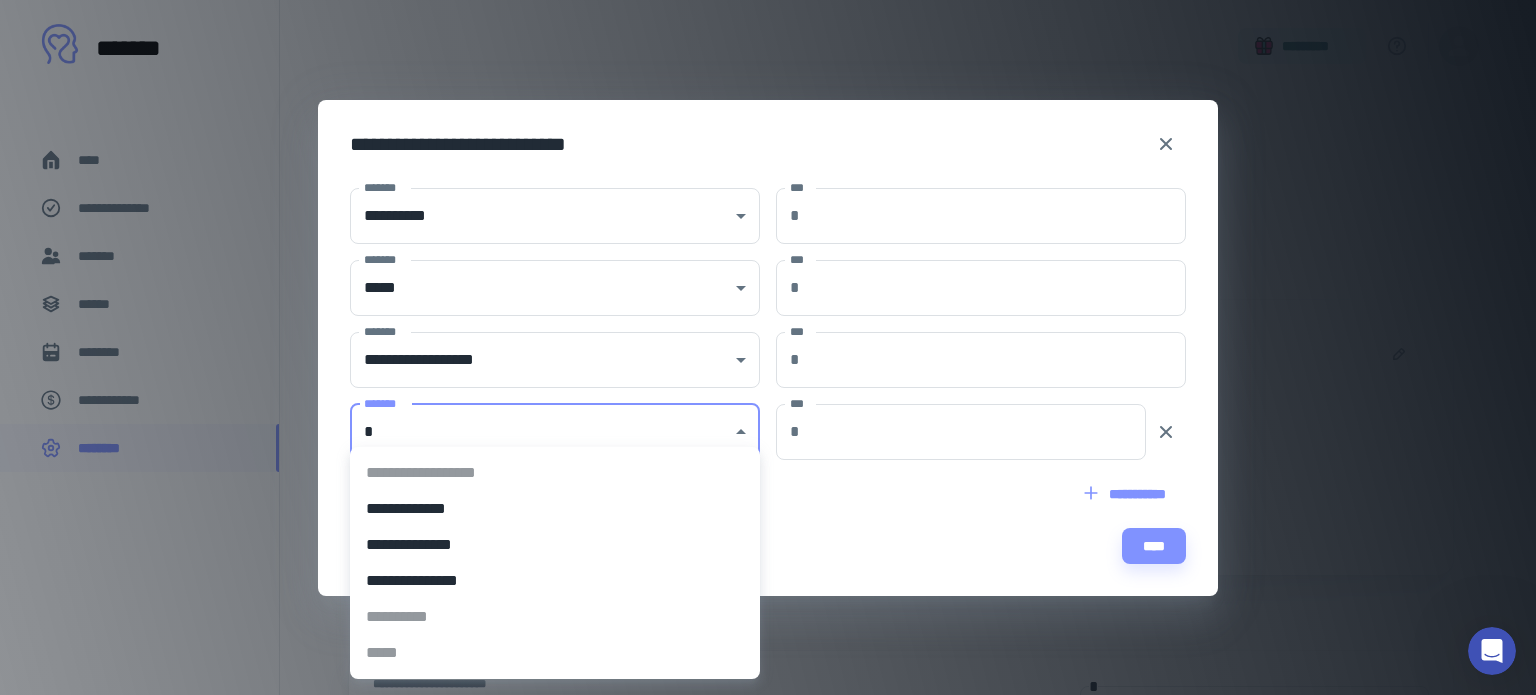 click on "**********" at bounding box center (768, 347) 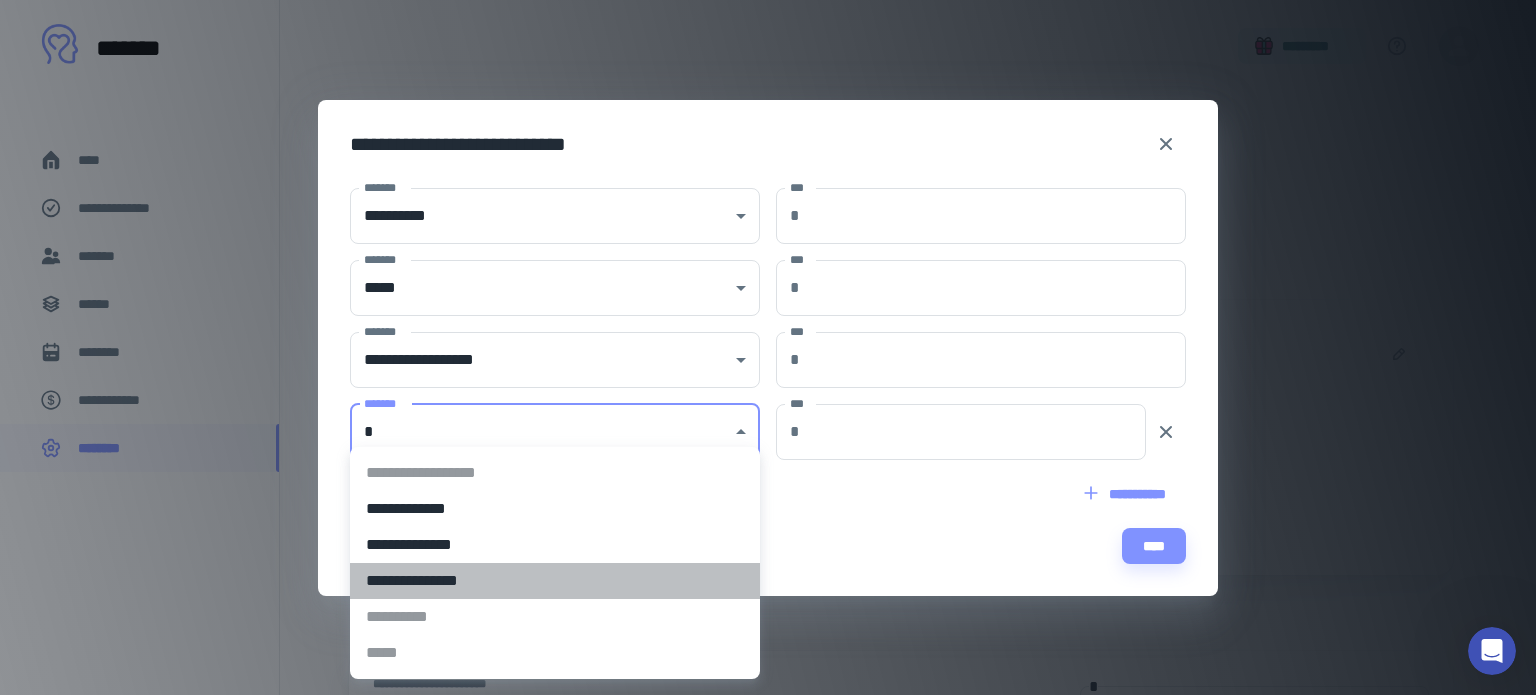 click on "**********" at bounding box center (555, 581) 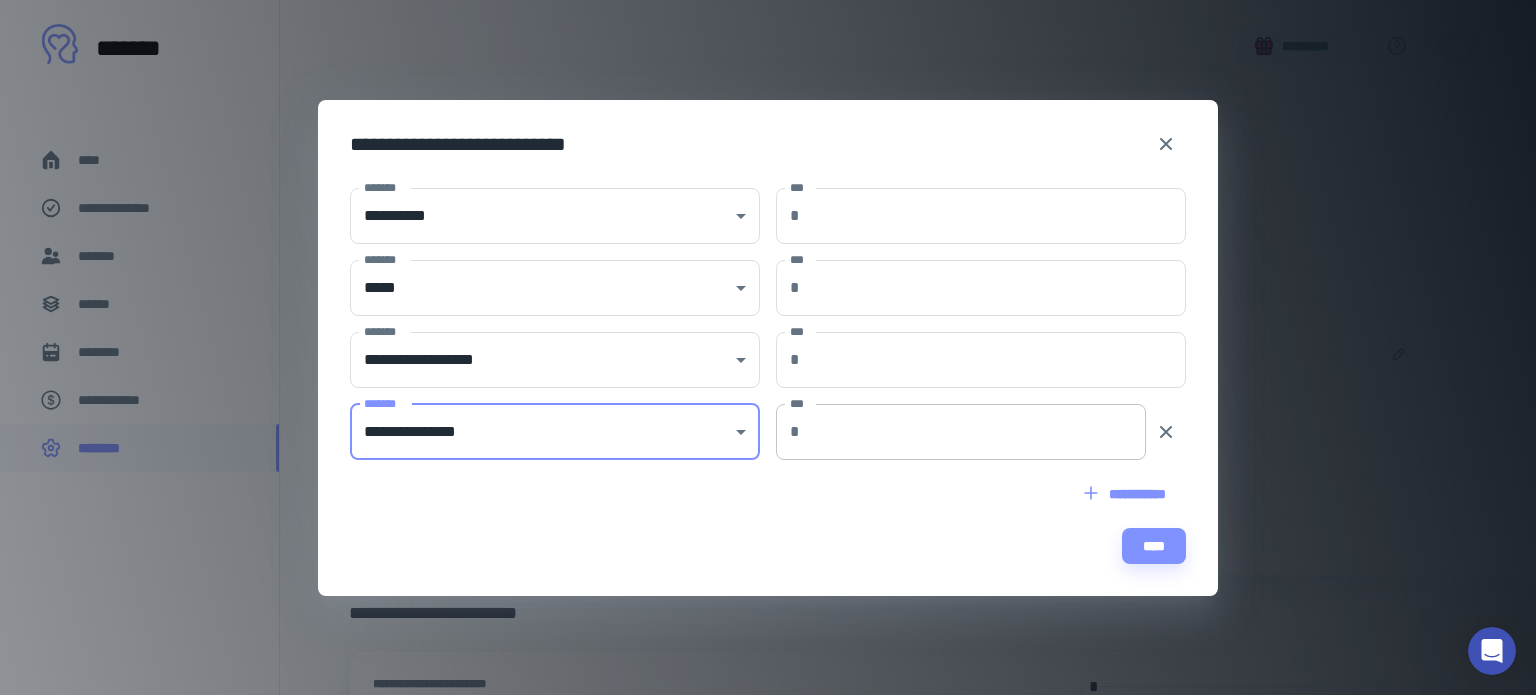 click on "***" at bounding box center [977, 432] 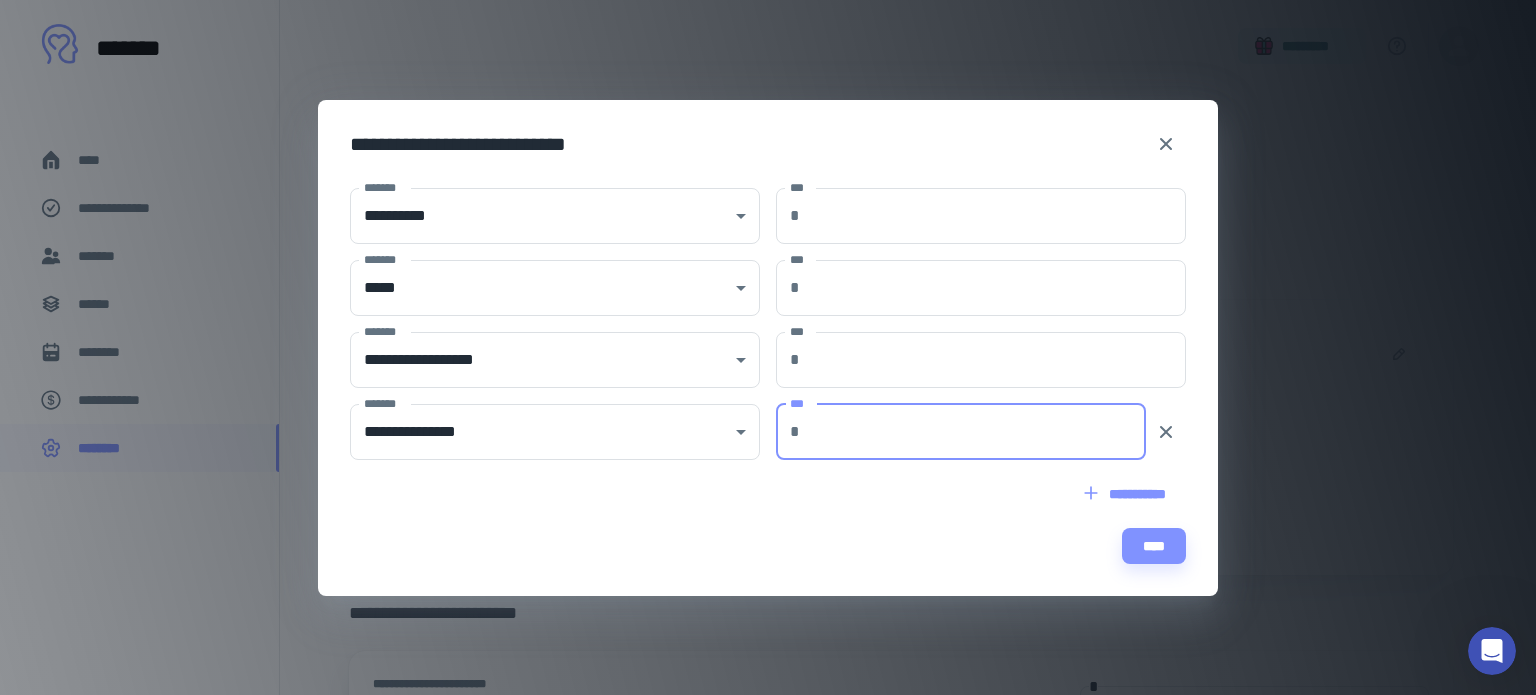 type on "*" 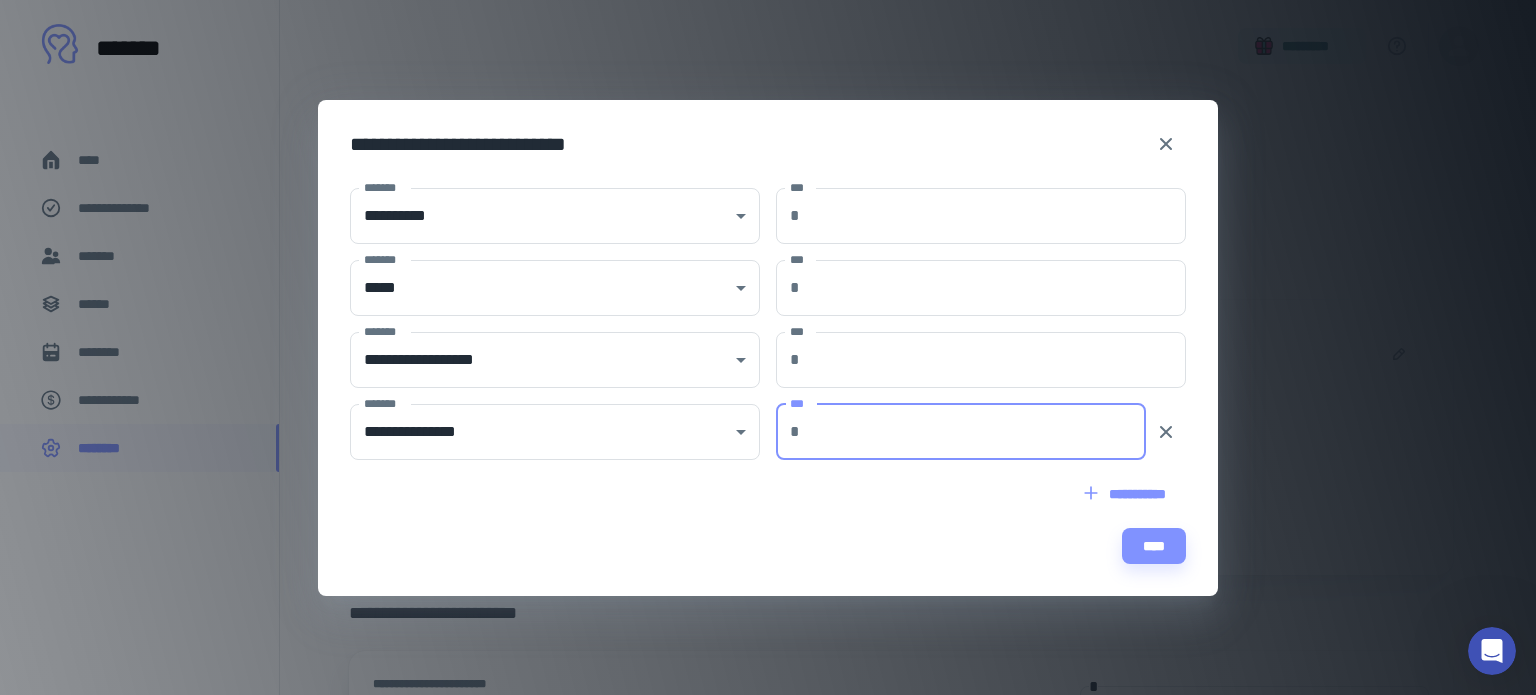 type on "******" 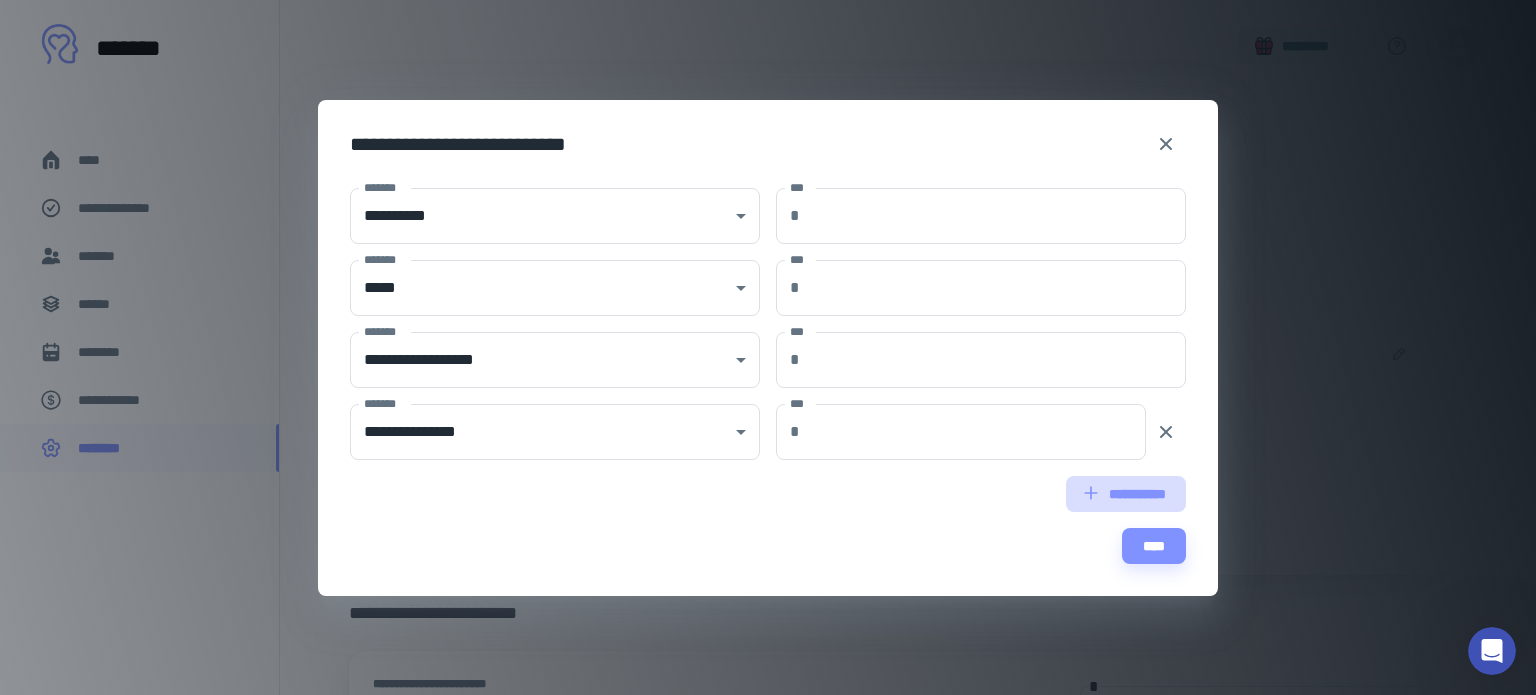 click on "**********" at bounding box center (1126, 494) 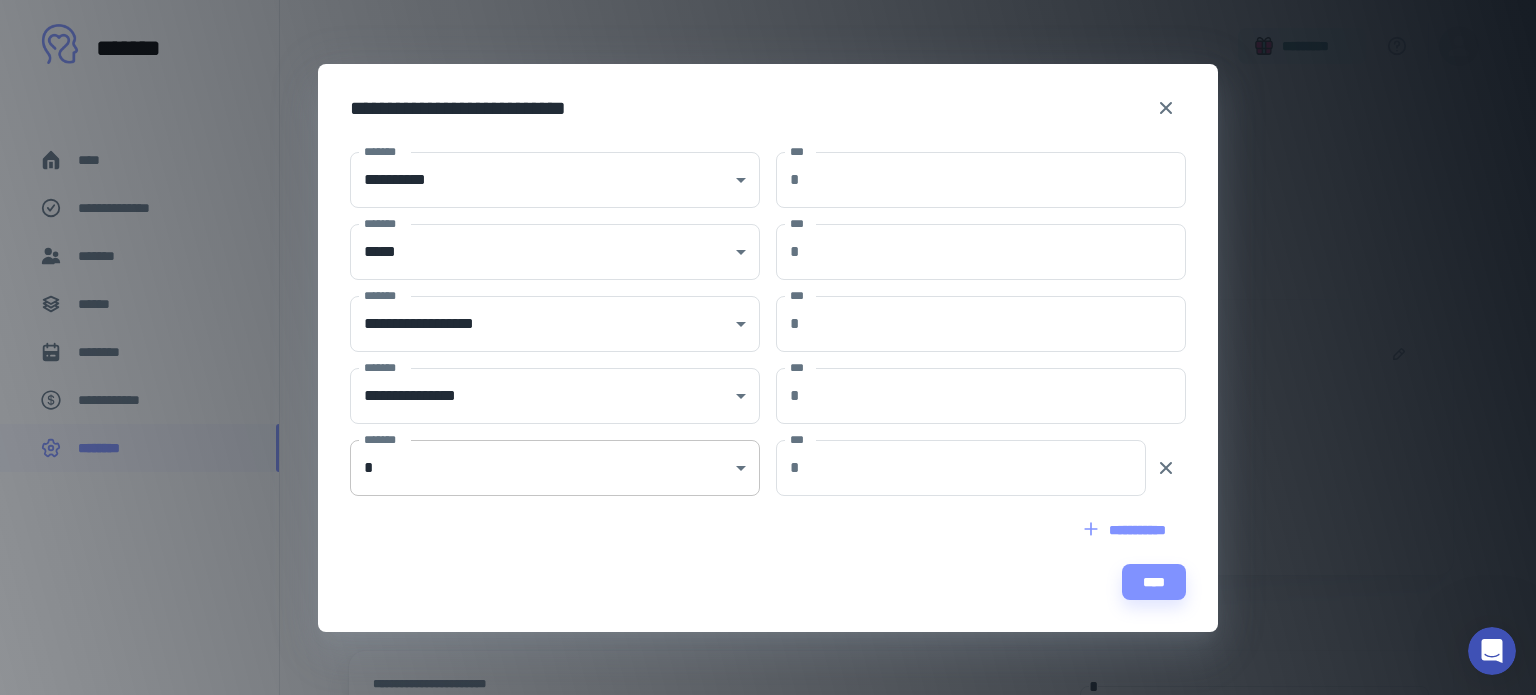 click on "**********" at bounding box center [768, 347] 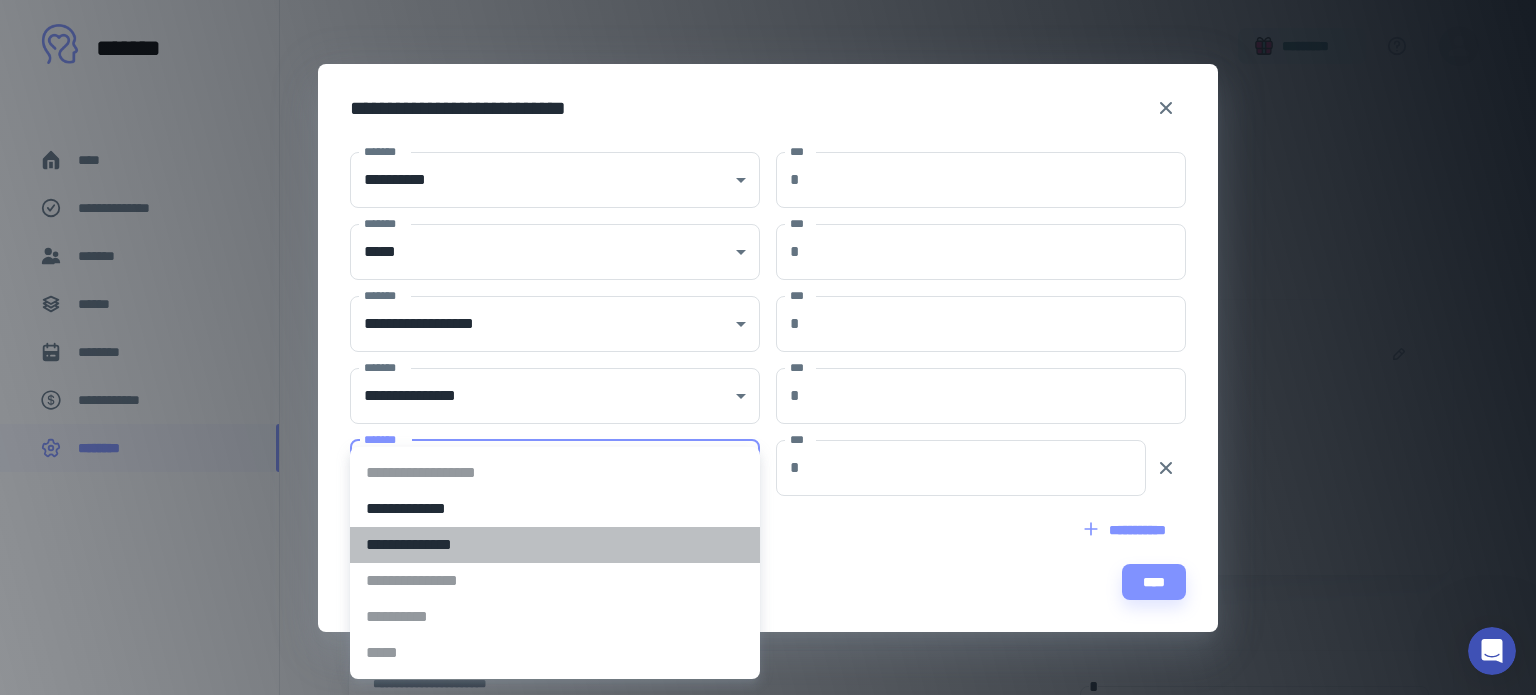 click on "**********" at bounding box center [555, 545] 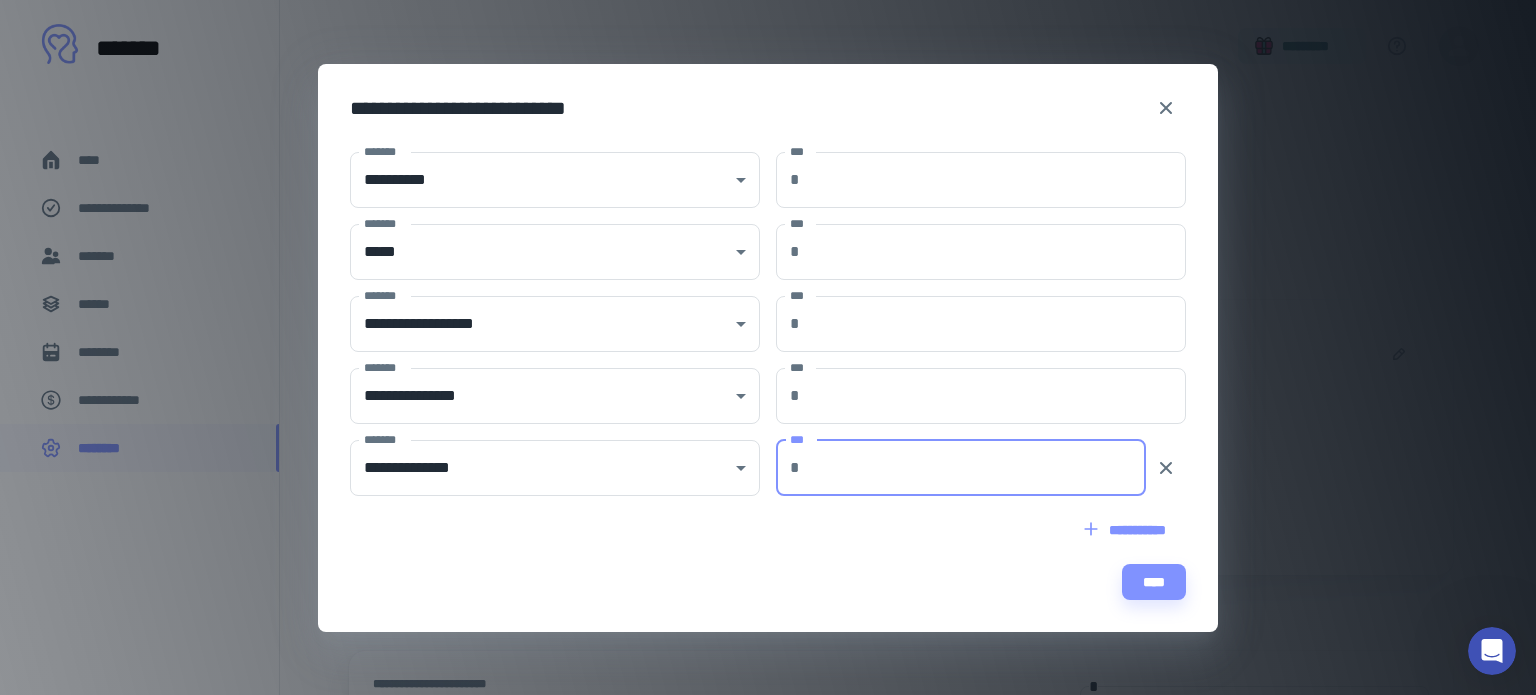 click on "***" at bounding box center [977, 468] 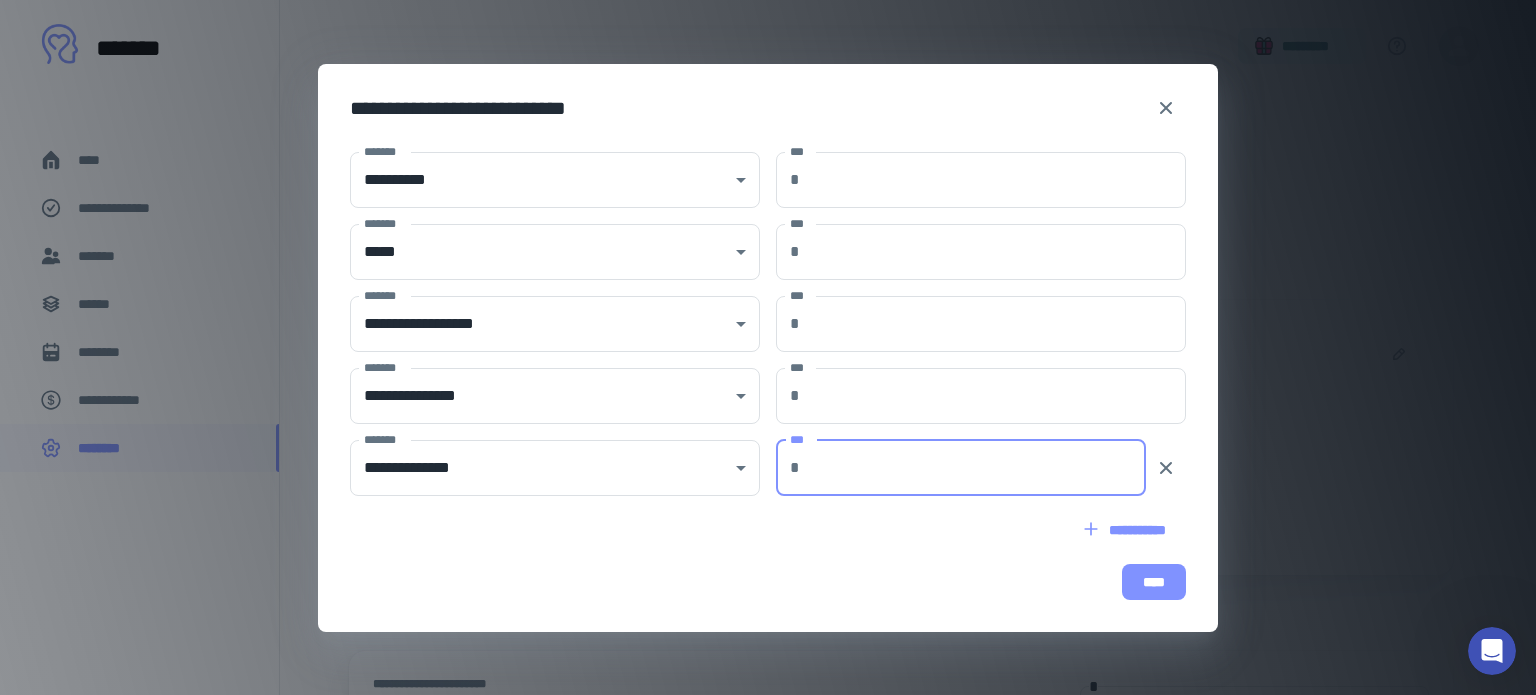 type on "******" 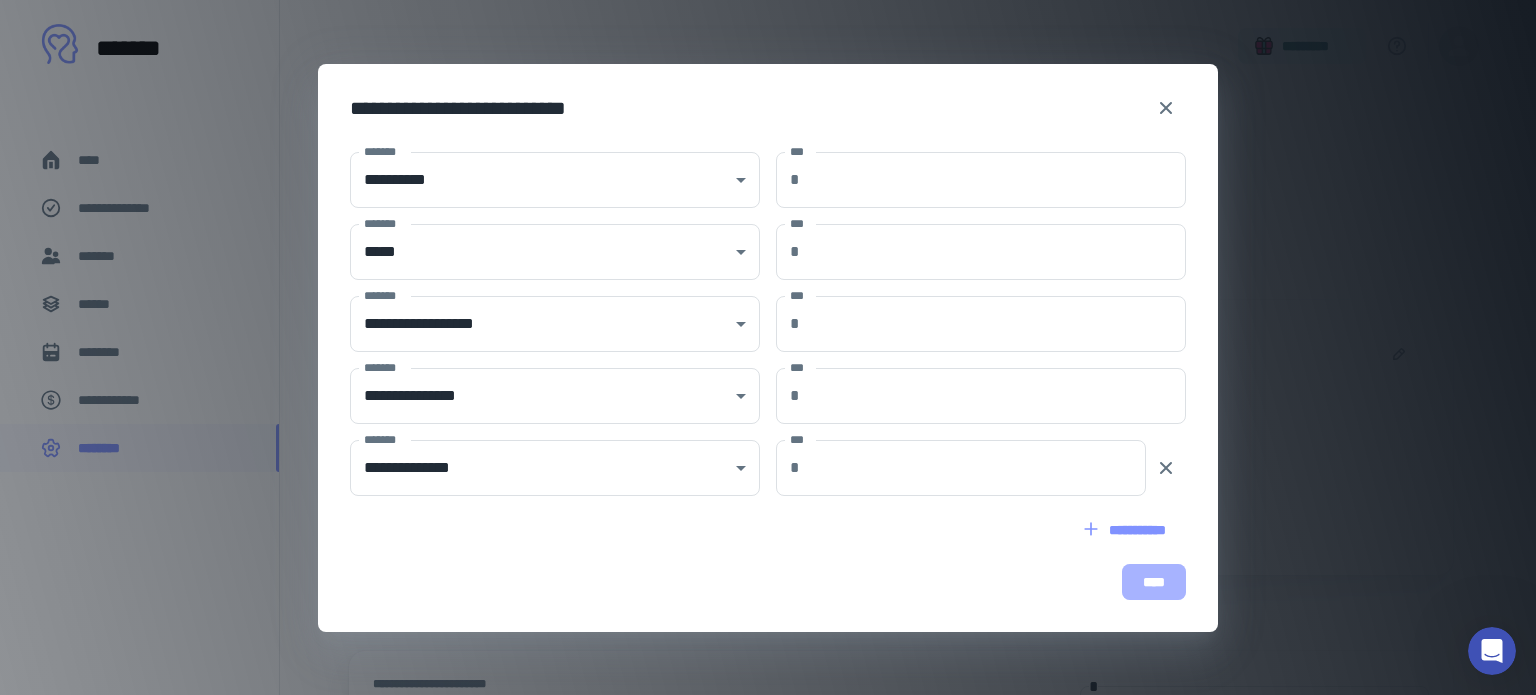 click on "****" at bounding box center [1154, 582] 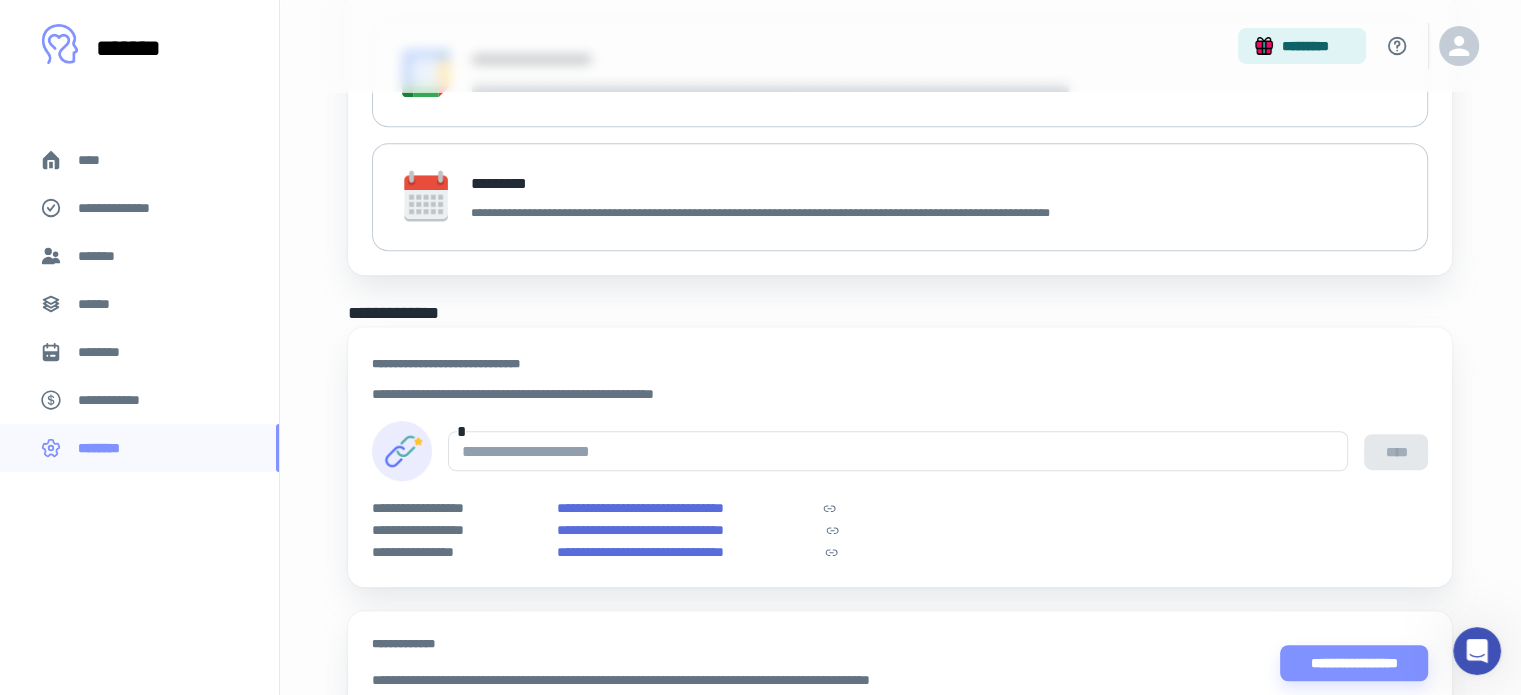 scroll, scrollTop: 1074, scrollLeft: 0, axis: vertical 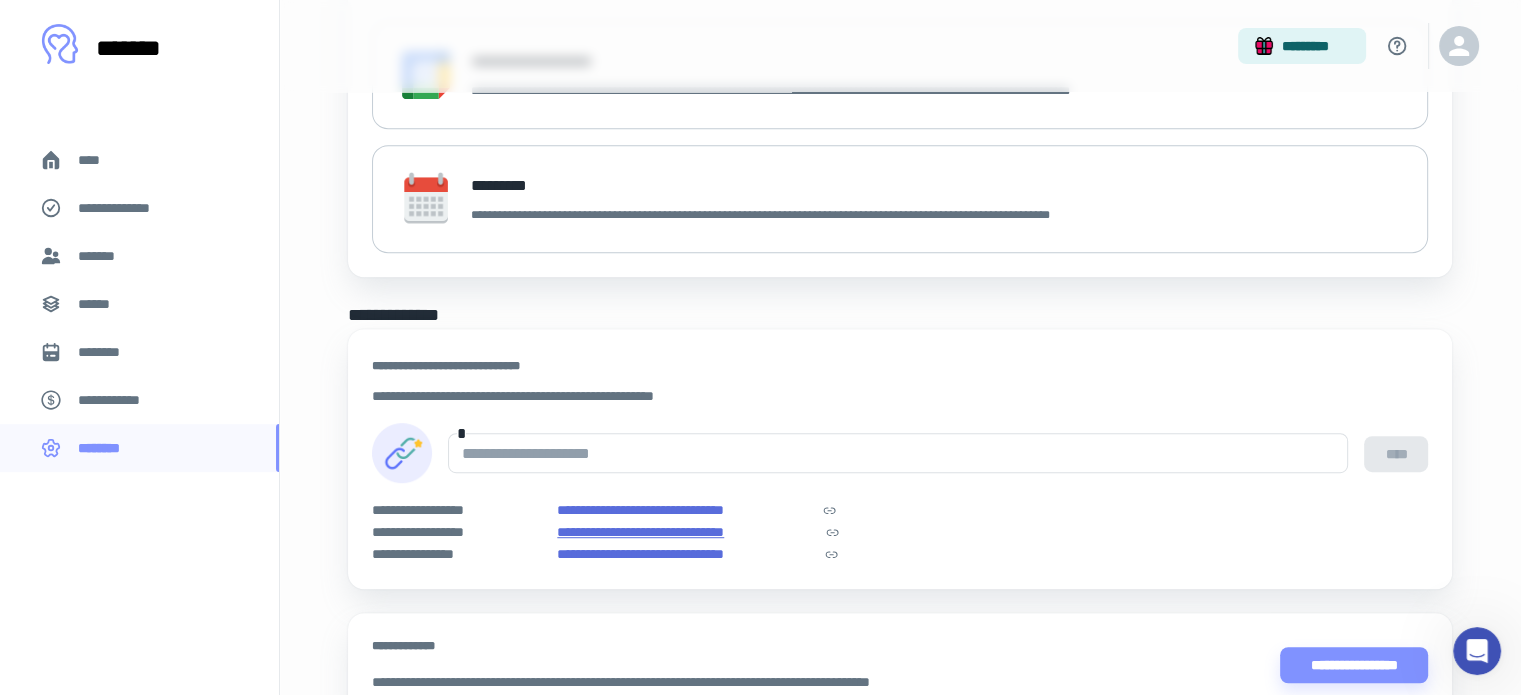 click on "**********" at bounding box center [684, 532] 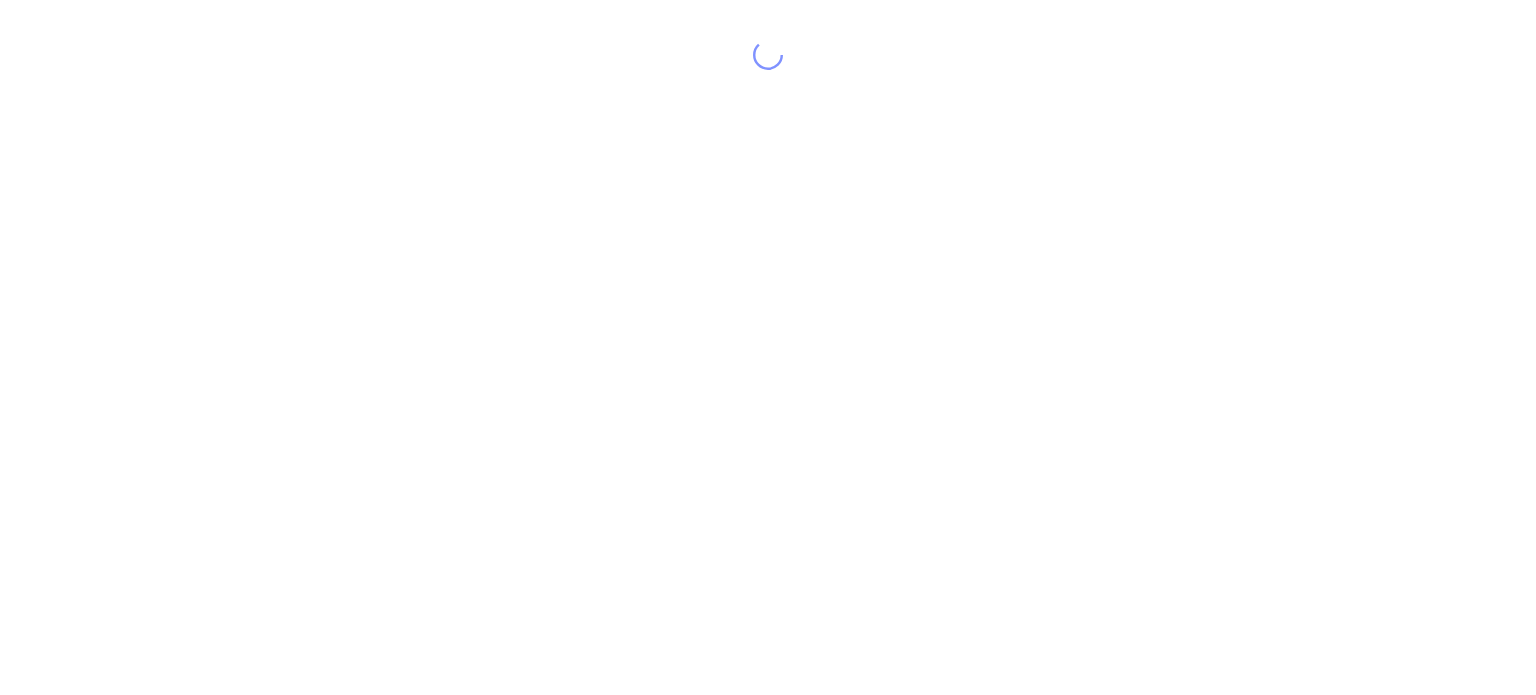 scroll, scrollTop: 0, scrollLeft: 0, axis: both 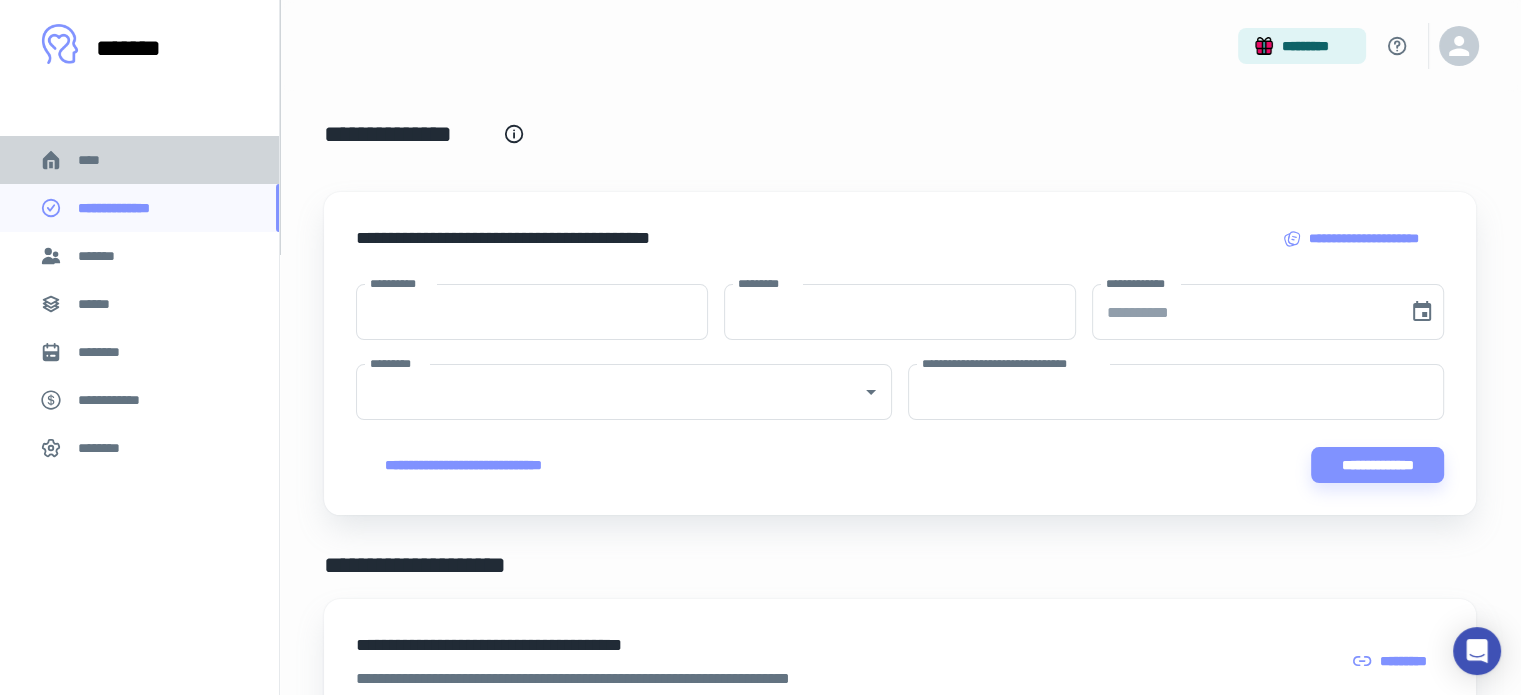 click on "****" at bounding box center [97, 160] 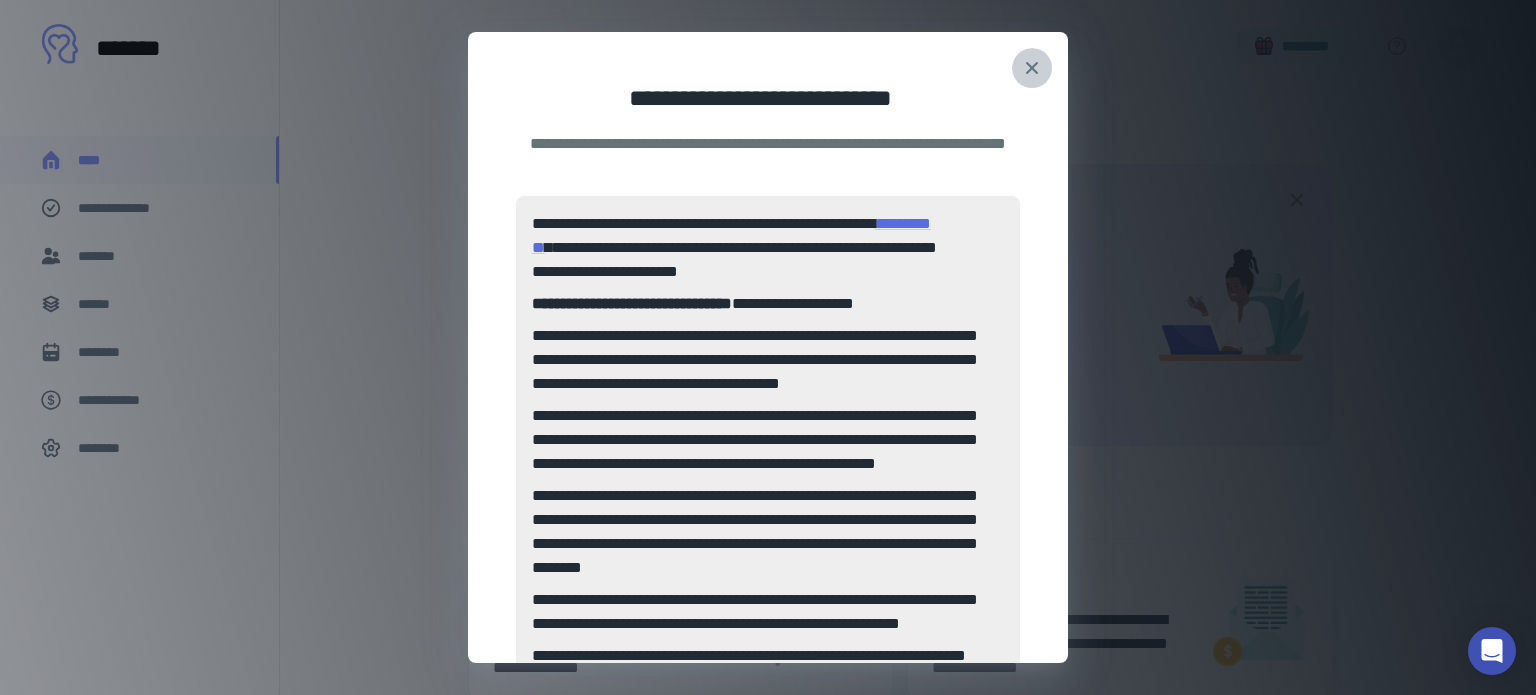 click 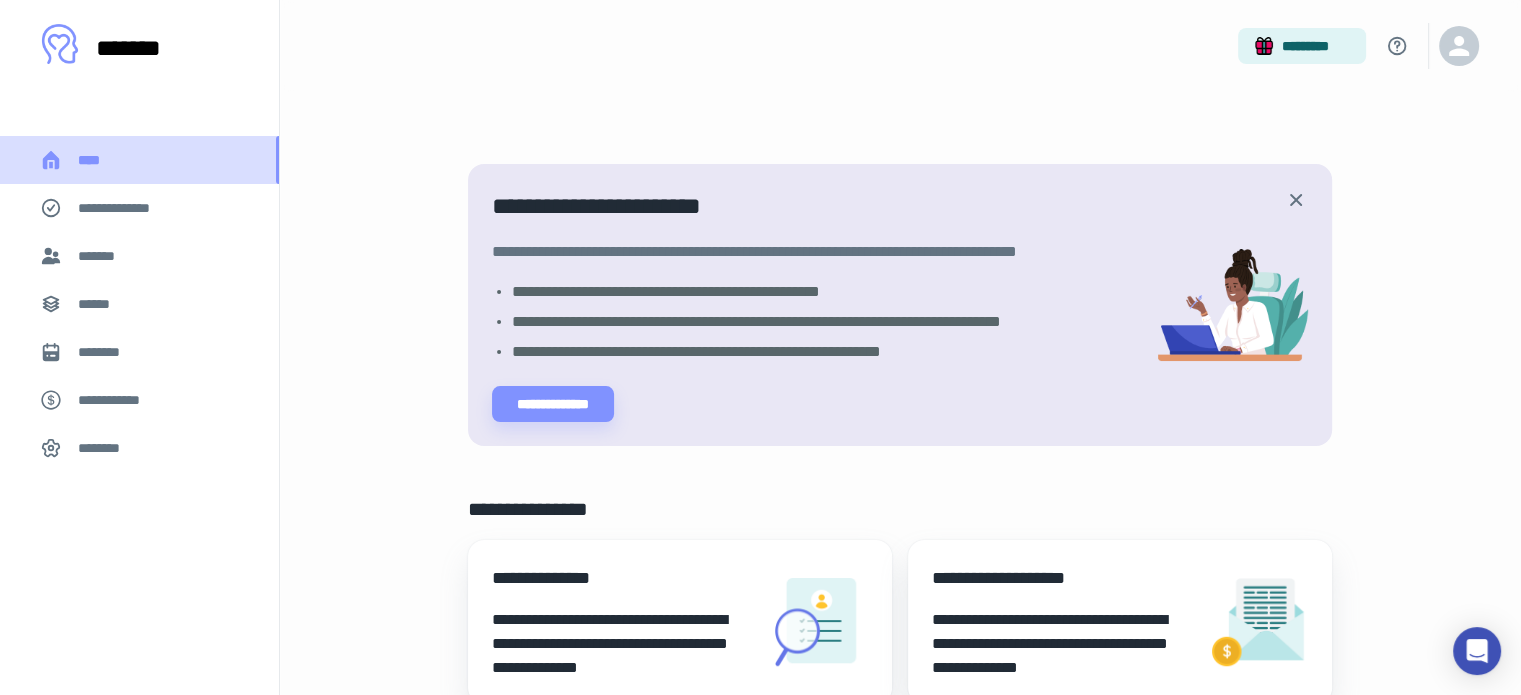 click on "****" at bounding box center [97, 160] 